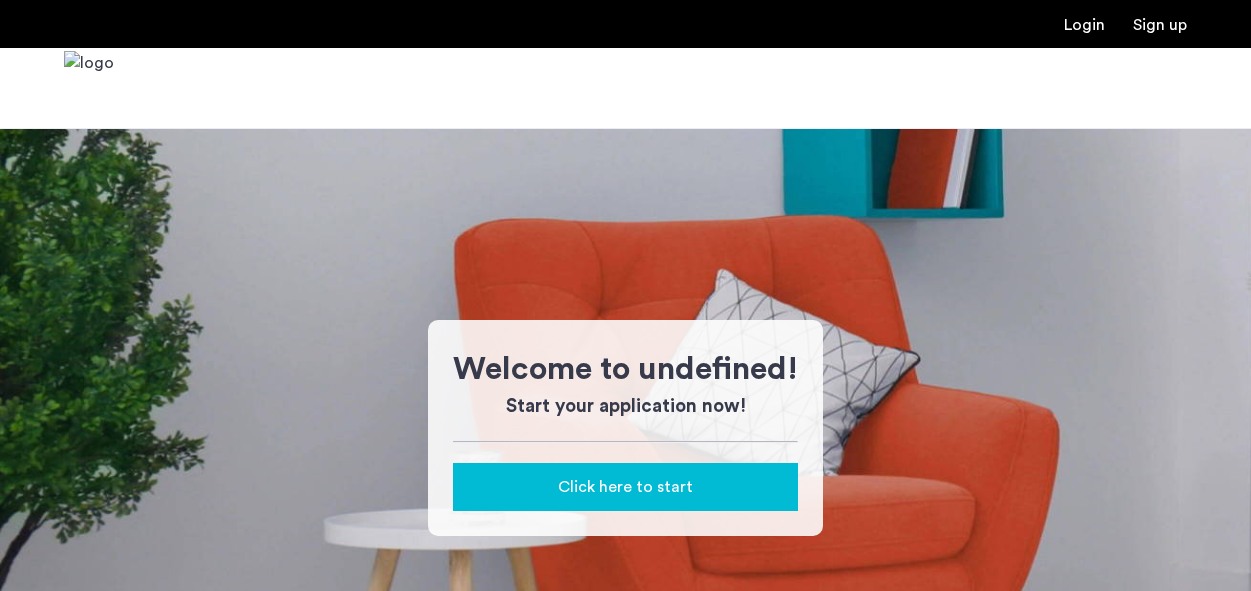 scroll, scrollTop: 0, scrollLeft: 0, axis: both 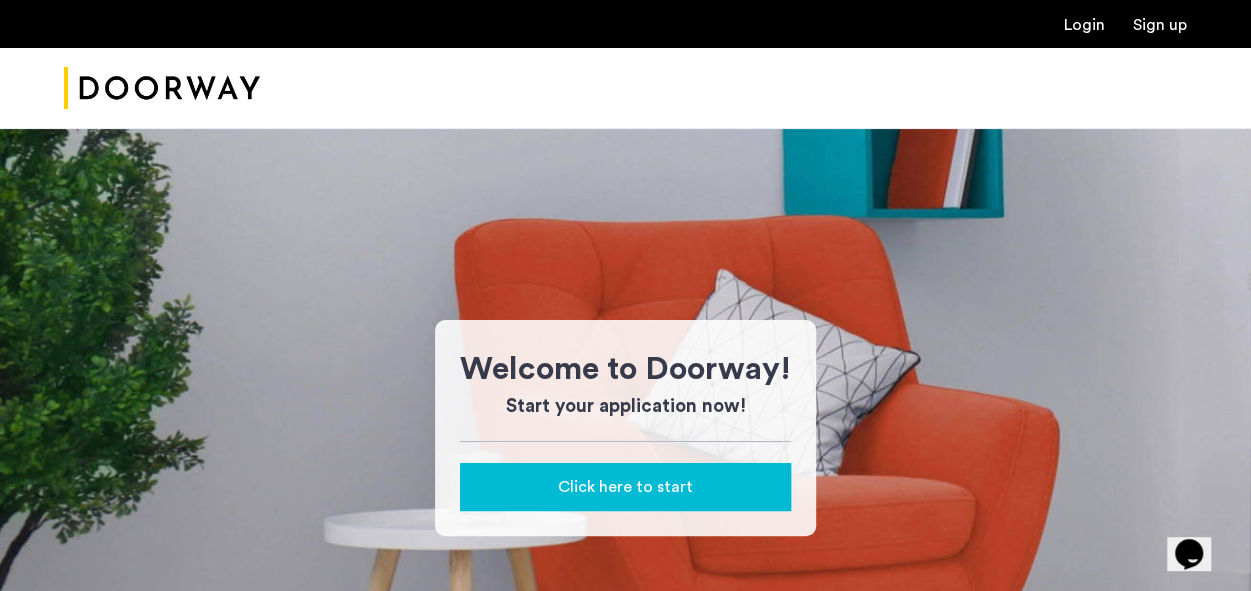 click on "Login" at bounding box center [1084, 25] 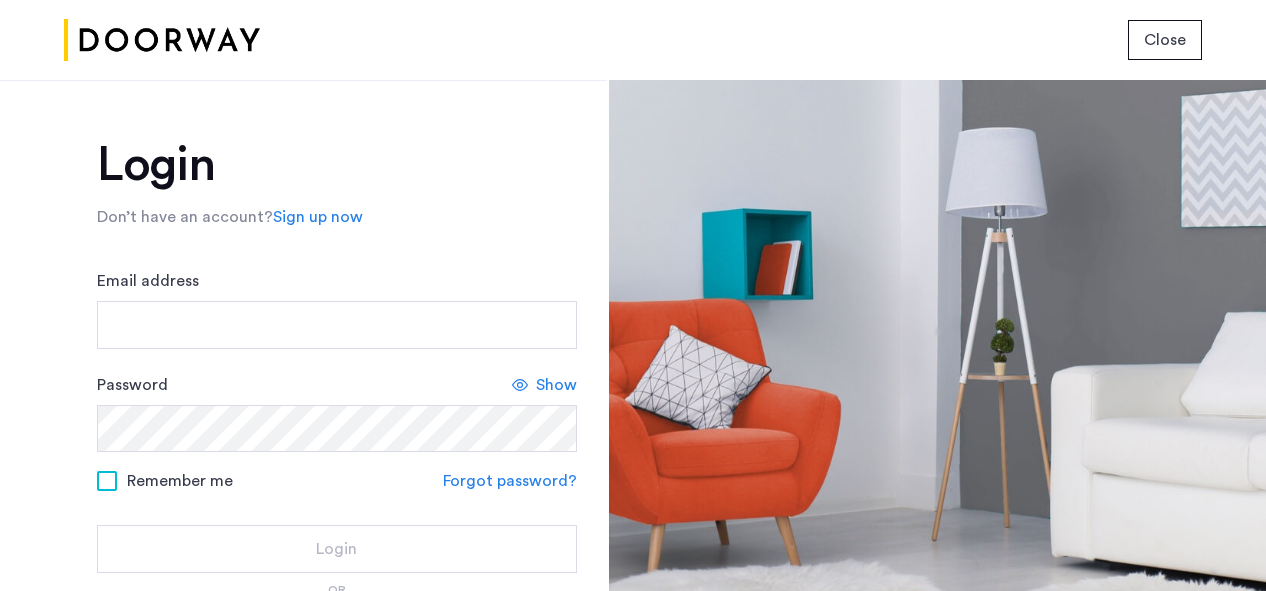 click on "Email address Password Show Remember me Forgot password? Login" 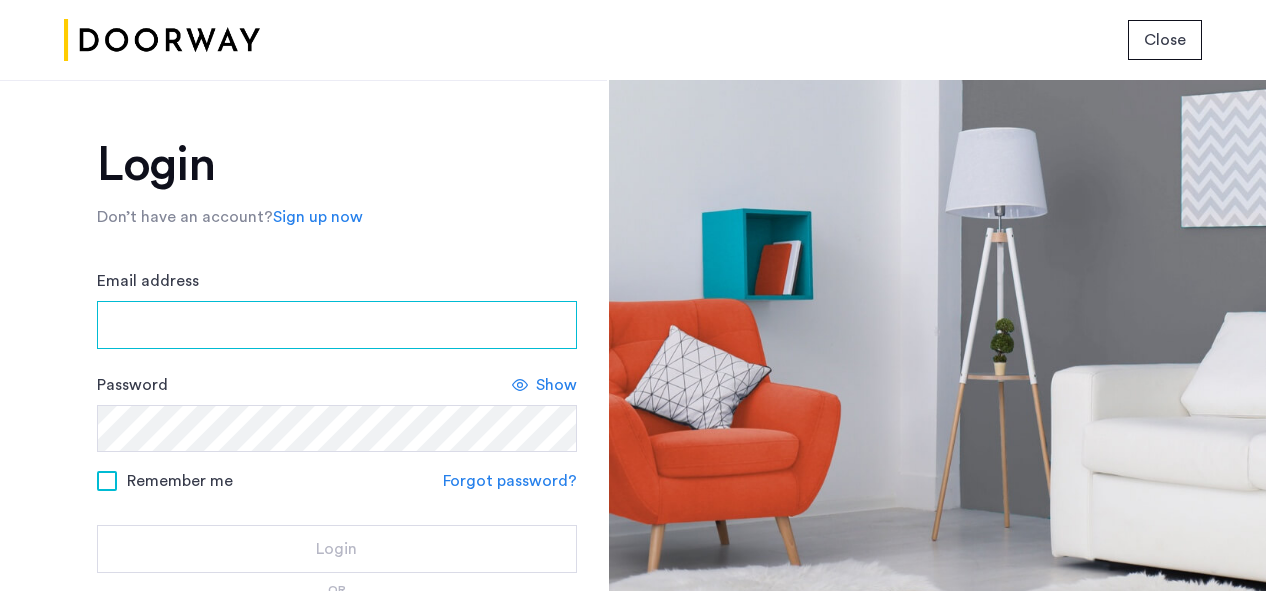 click on "Email address" at bounding box center (337, 325) 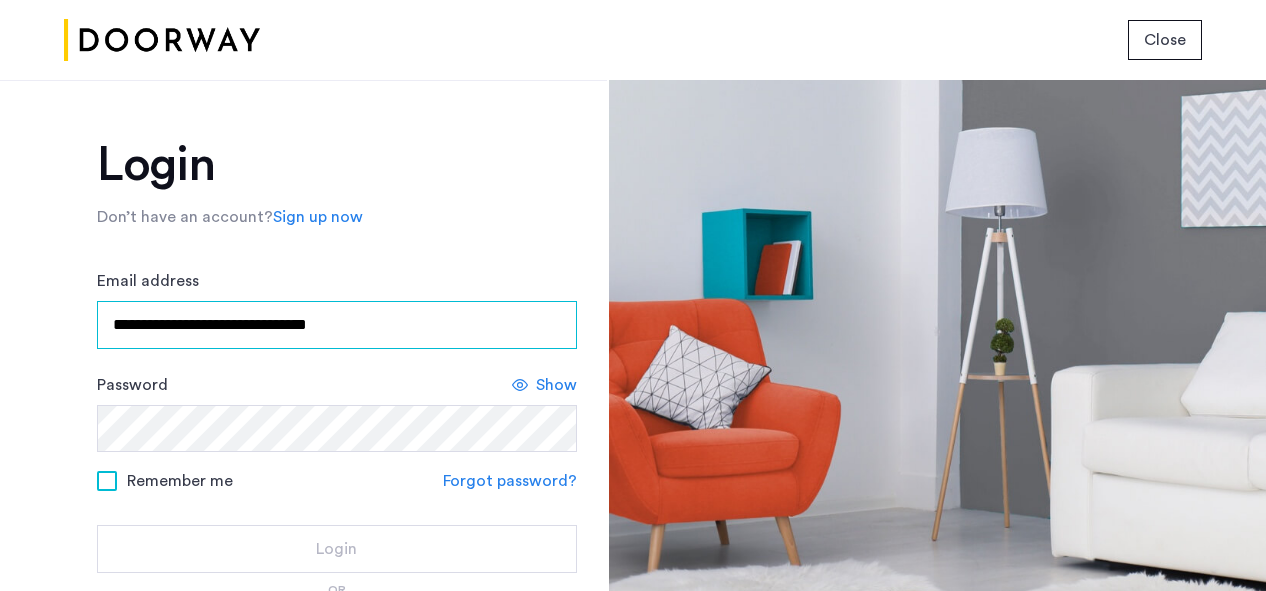 type on "**********" 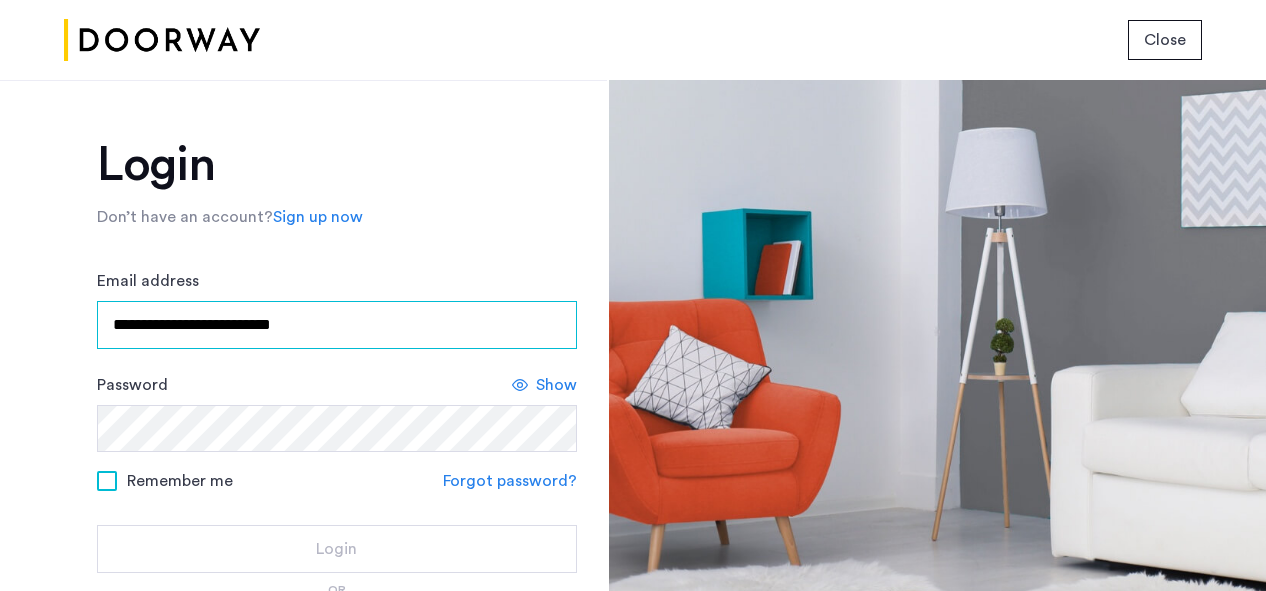 click on "**********" at bounding box center [337, 325] 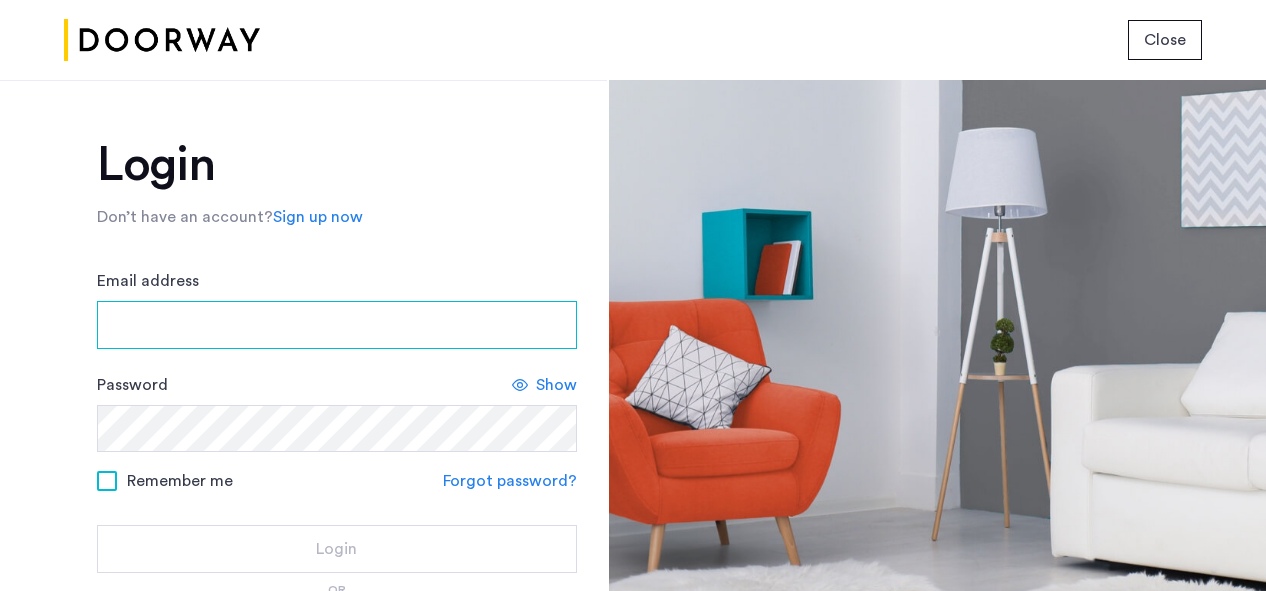 click on "Email address" at bounding box center (337, 325) 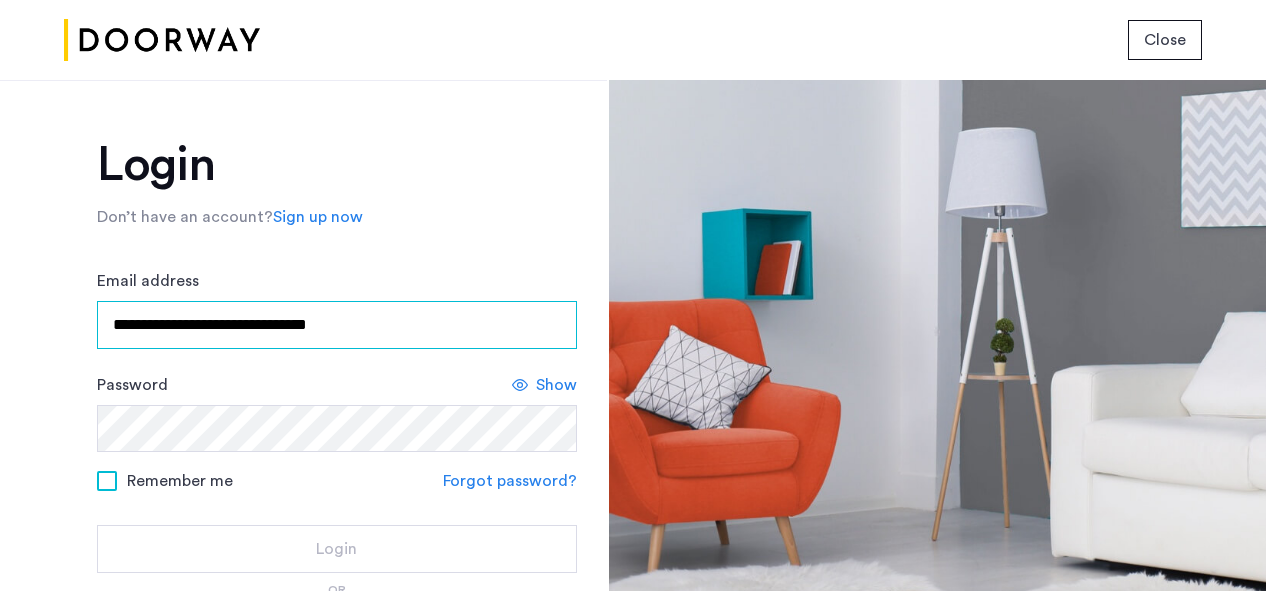 type on "**********" 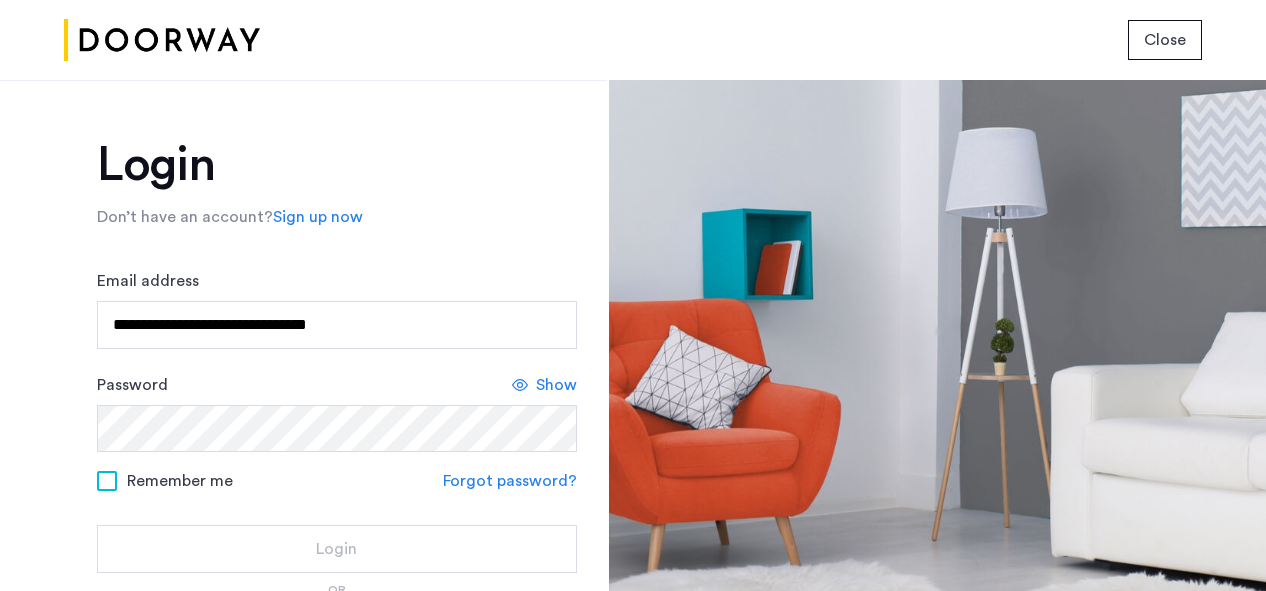 click on "**********" 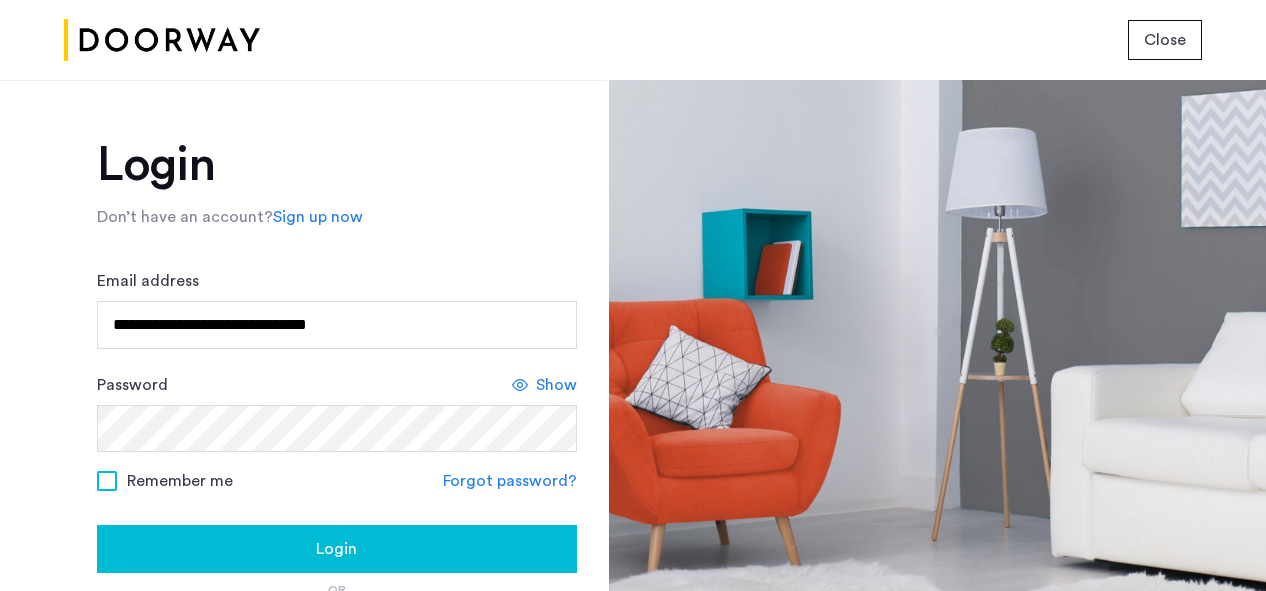 click 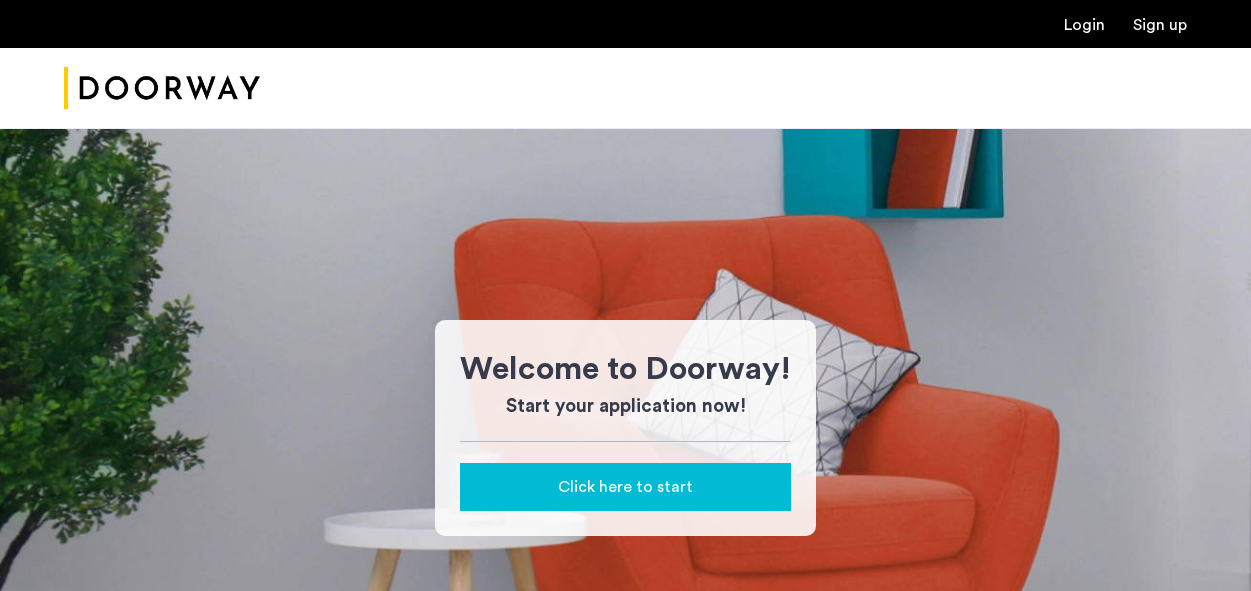 scroll, scrollTop: 0, scrollLeft: 0, axis: both 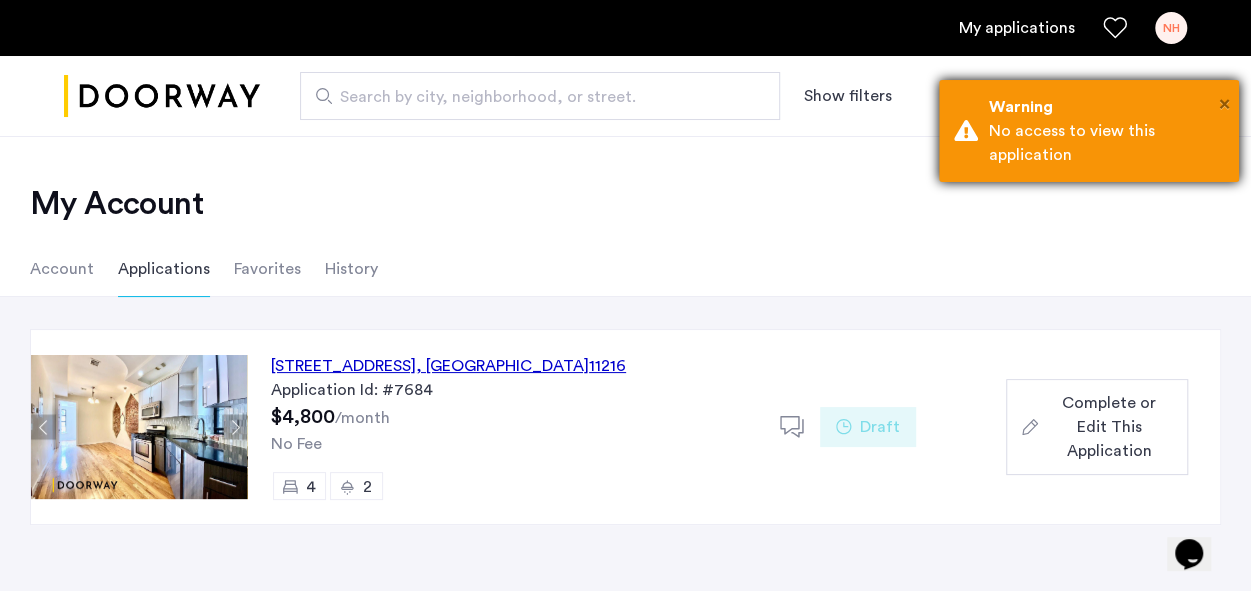 click on "×" at bounding box center (1224, 104) 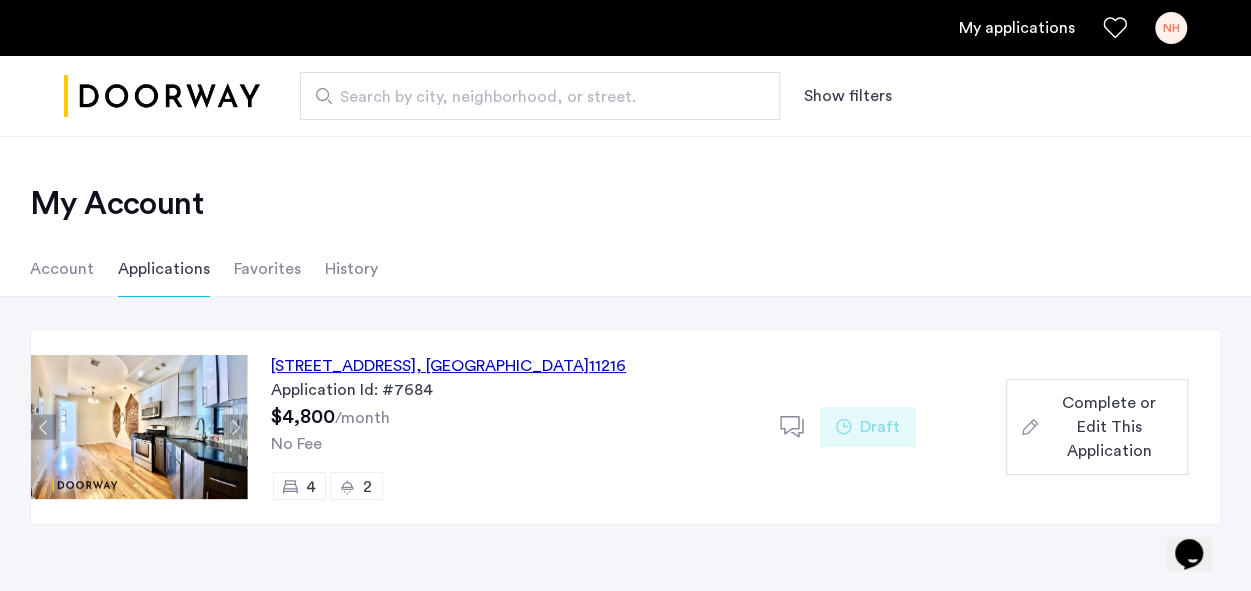 click on "Complete or Edit This Application" 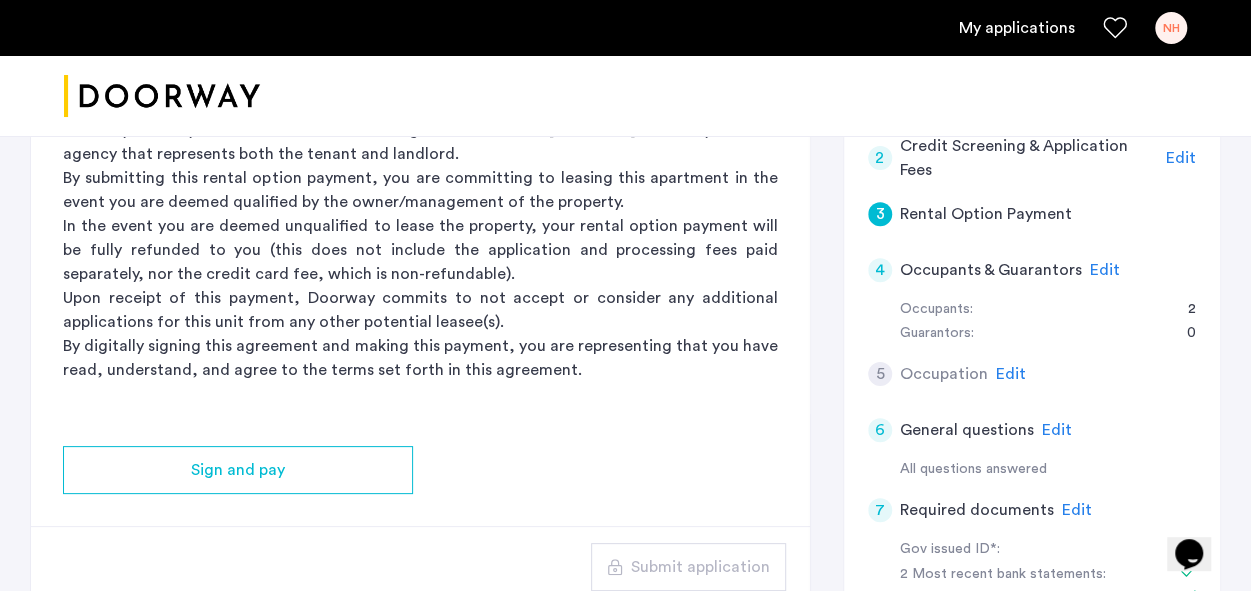 scroll, scrollTop: 490, scrollLeft: 0, axis: vertical 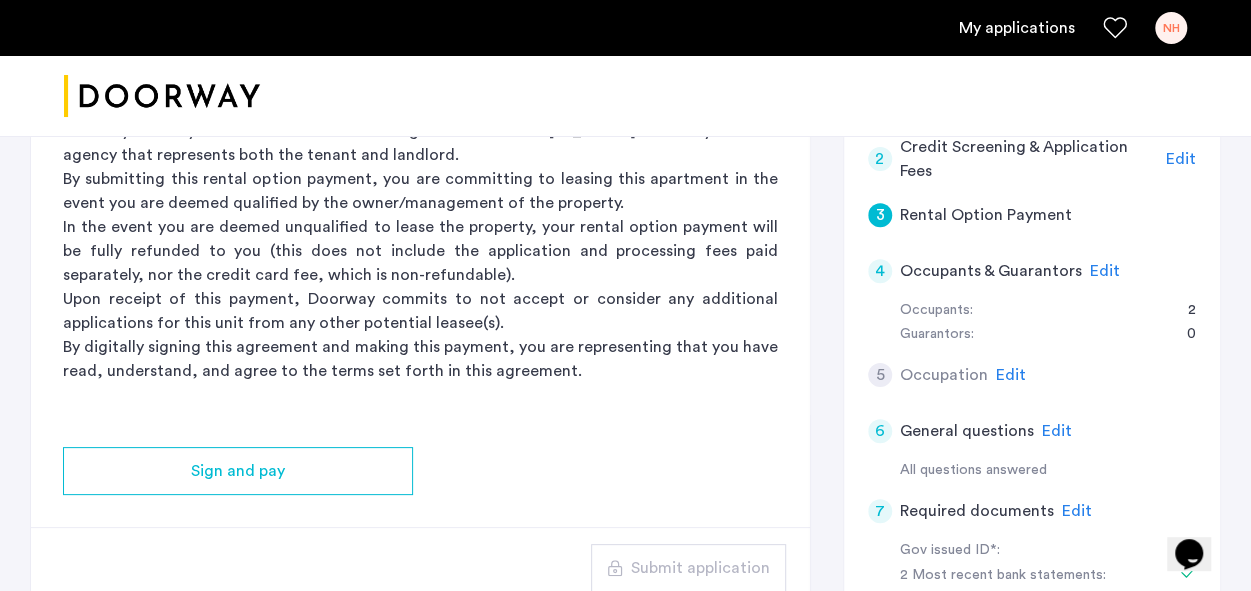 click on "Edit" 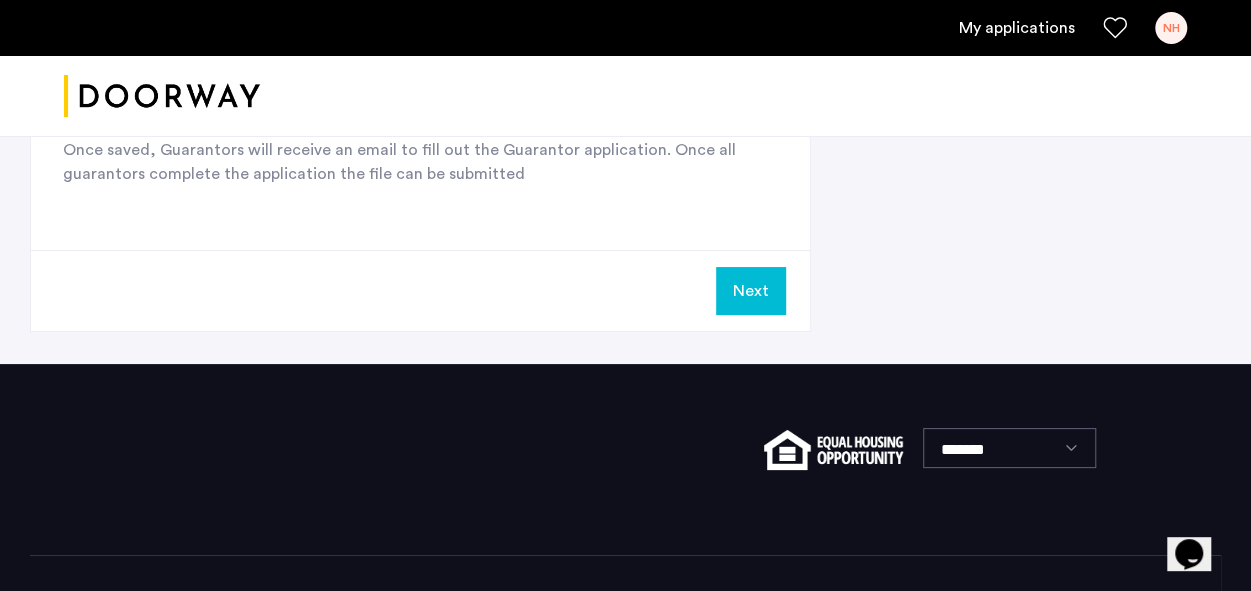 scroll, scrollTop: 1606, scrollLeft: 0, axis: vertical 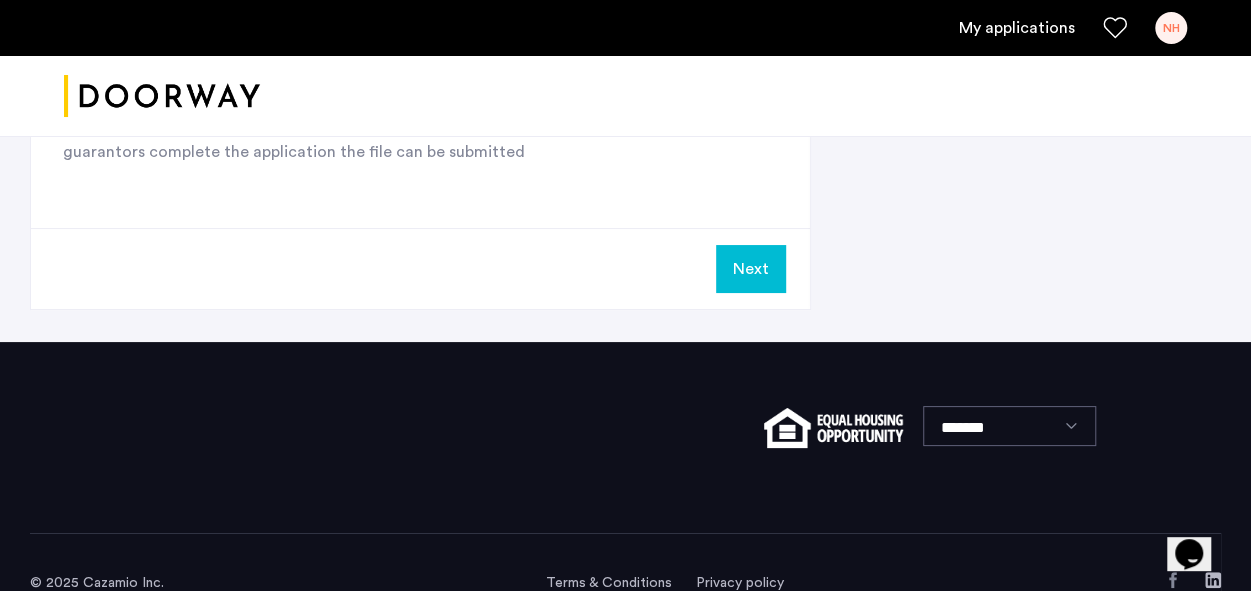 click on "Next" 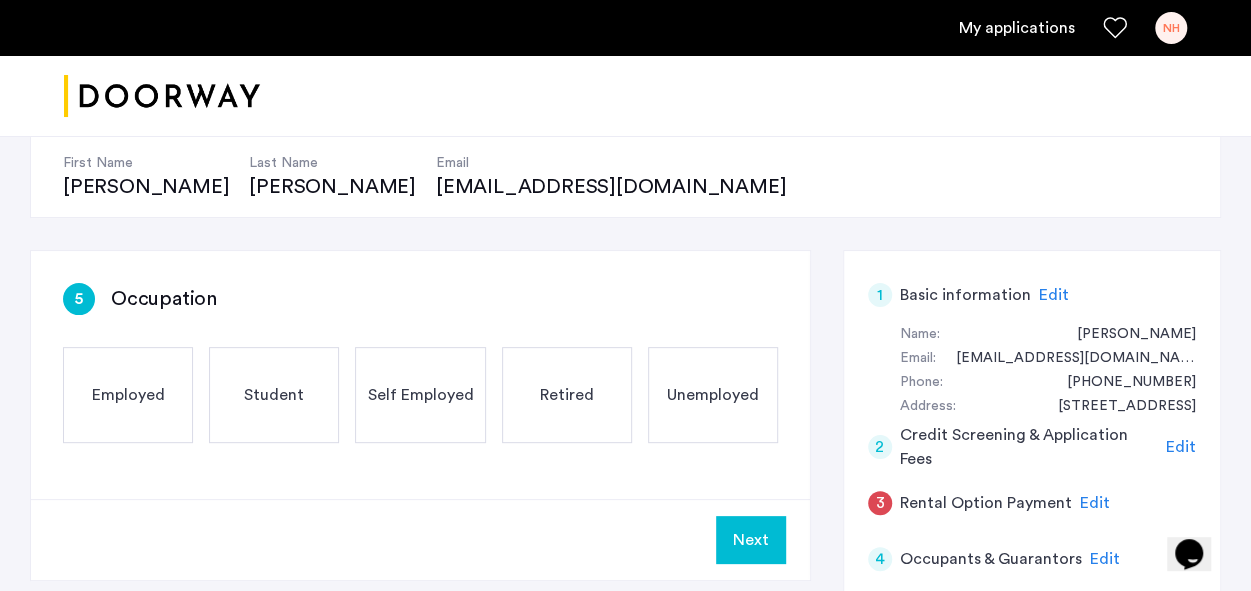 scroll, scrollTop: 192, scrollLeft: 0, axis: vertical 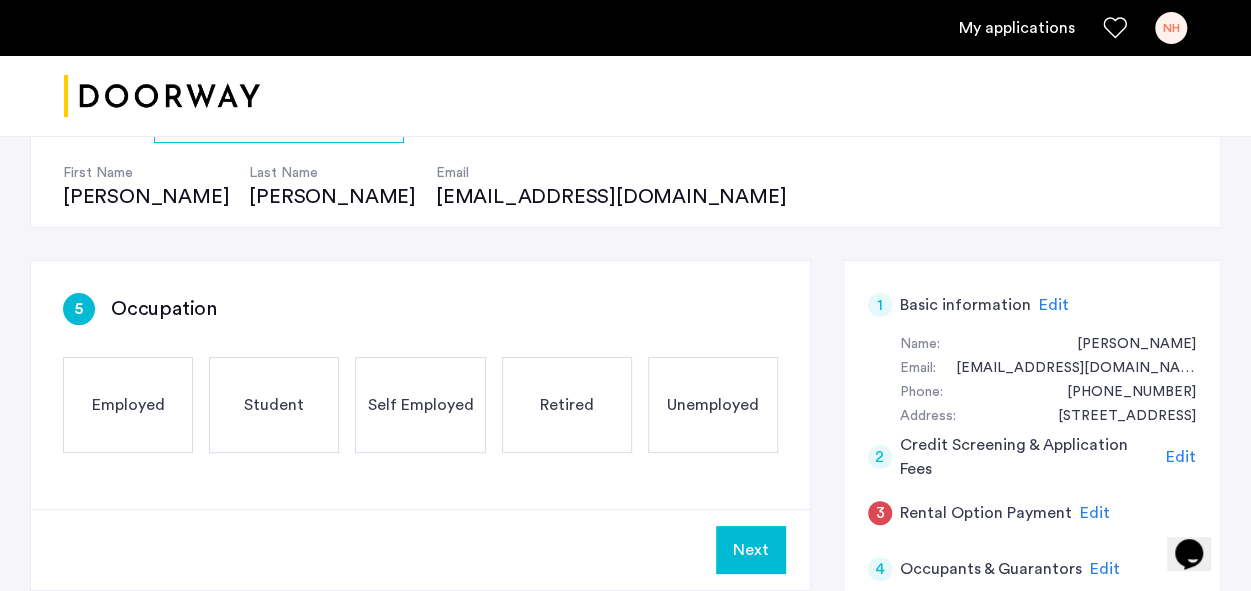 click on "Employed" 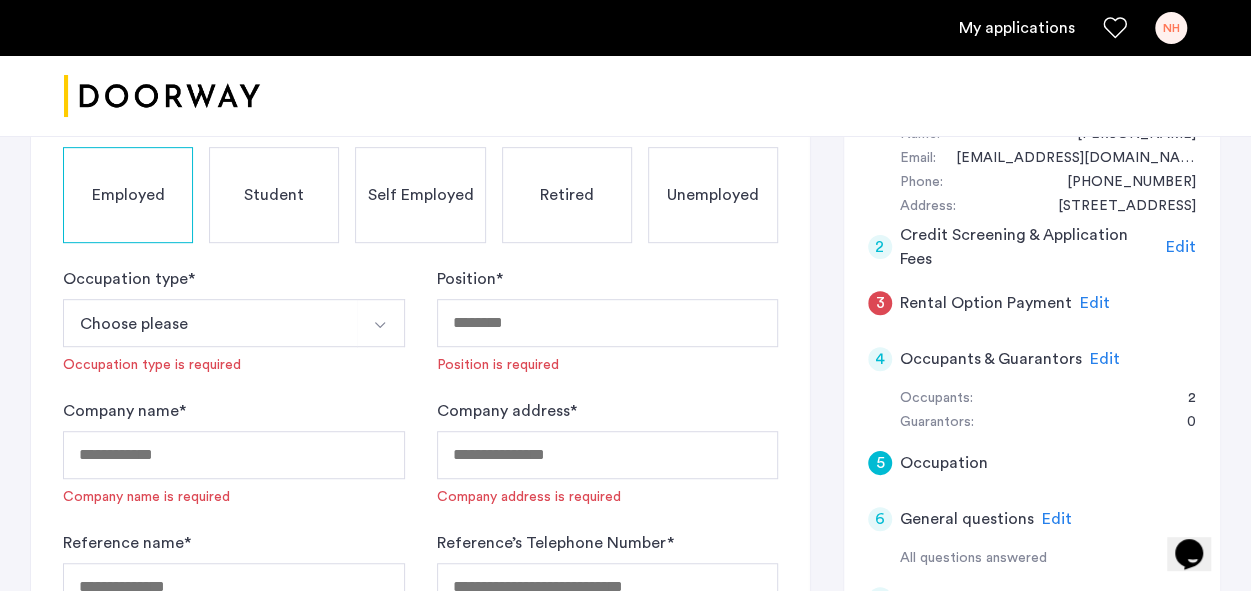 scroll, scrollTop: 404, scrollLeft: 0, axis: vertical 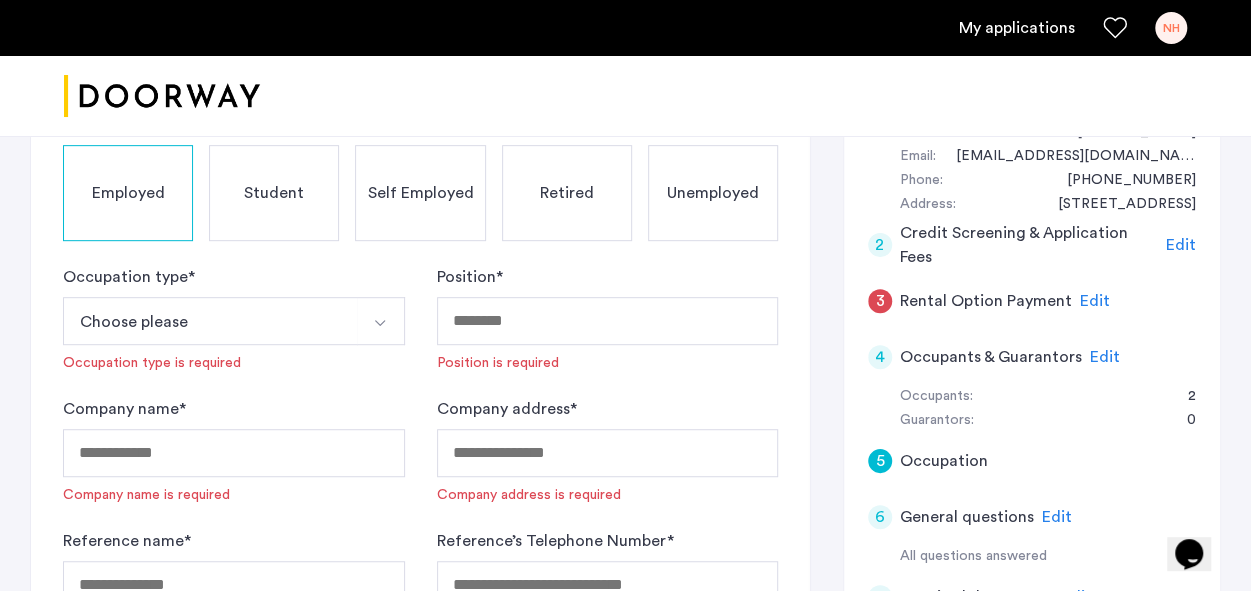 click on "Choose please" at bounding box center (210, 321) 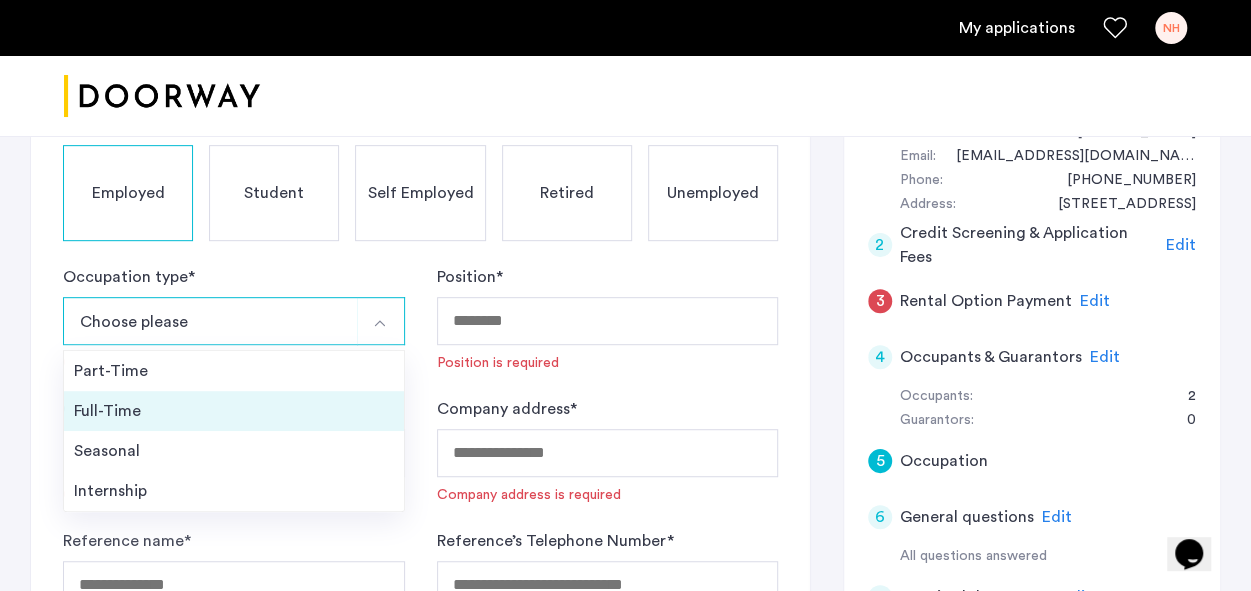 click on "Full-Time" at bounding box center [234, 411] 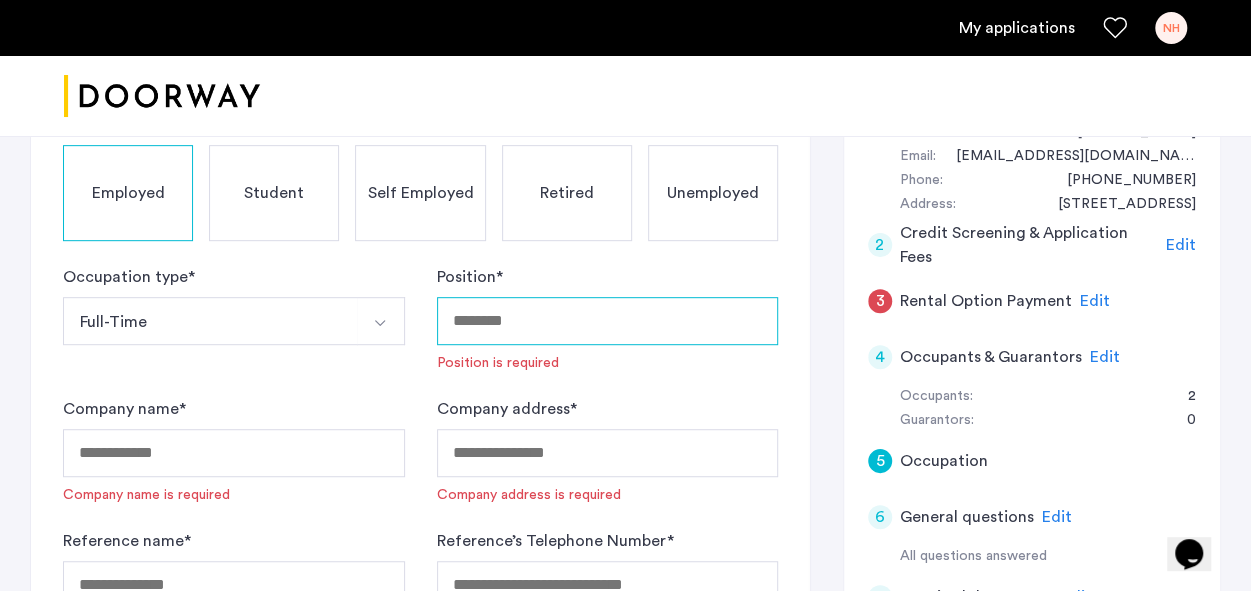 click on "Position  *" at bounding box center [608, 321] 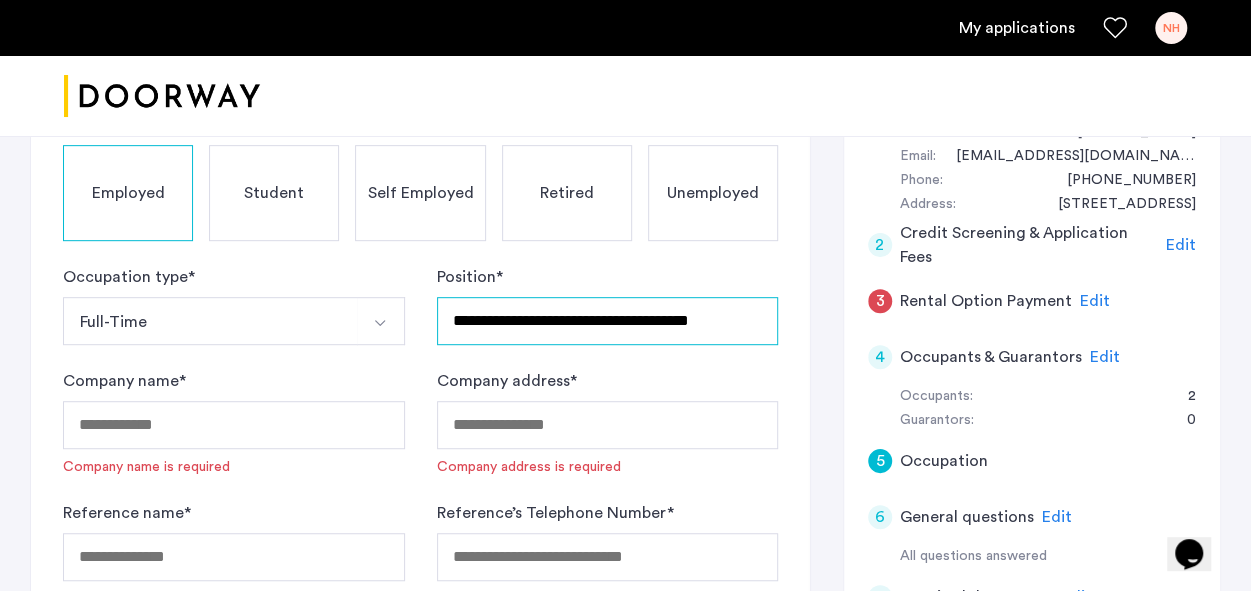scroll, scrollTop: 510, scrollLeft: 0, axis: vertical 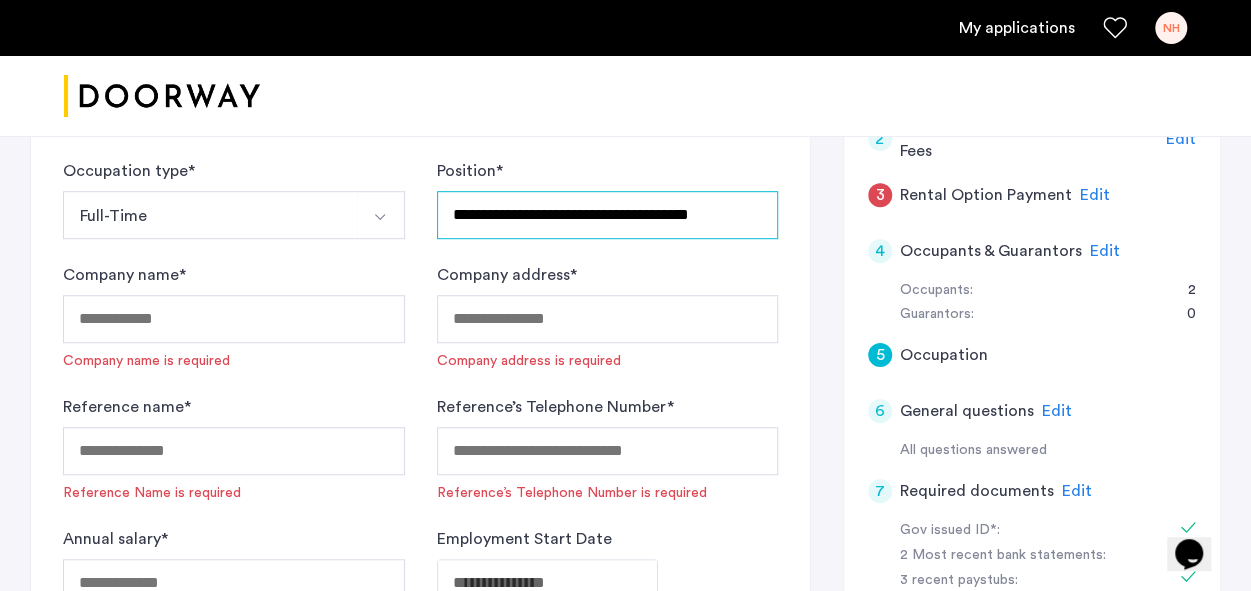 type on "**********" 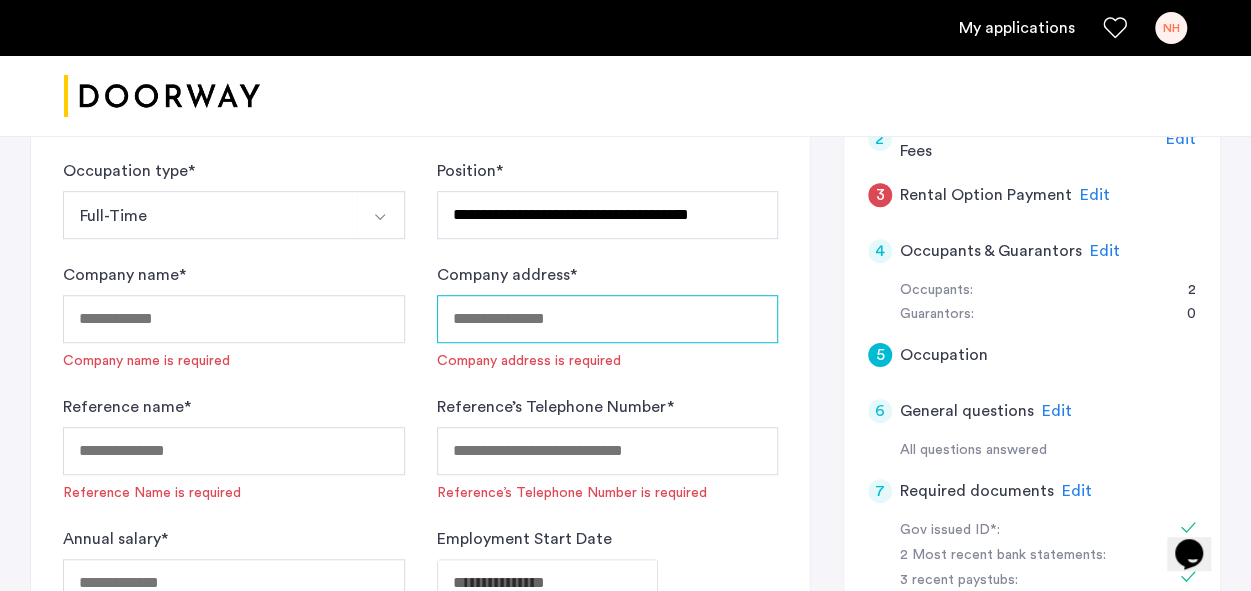 click on "Company address  *" at bounding box center (608, 319) 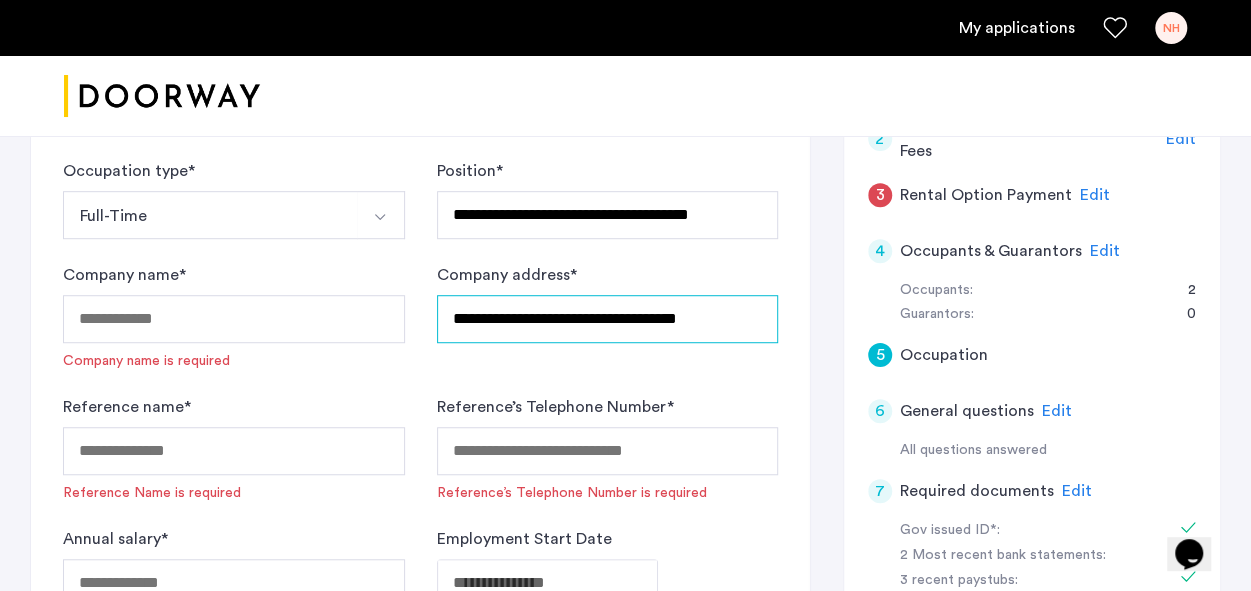 type on "**********" 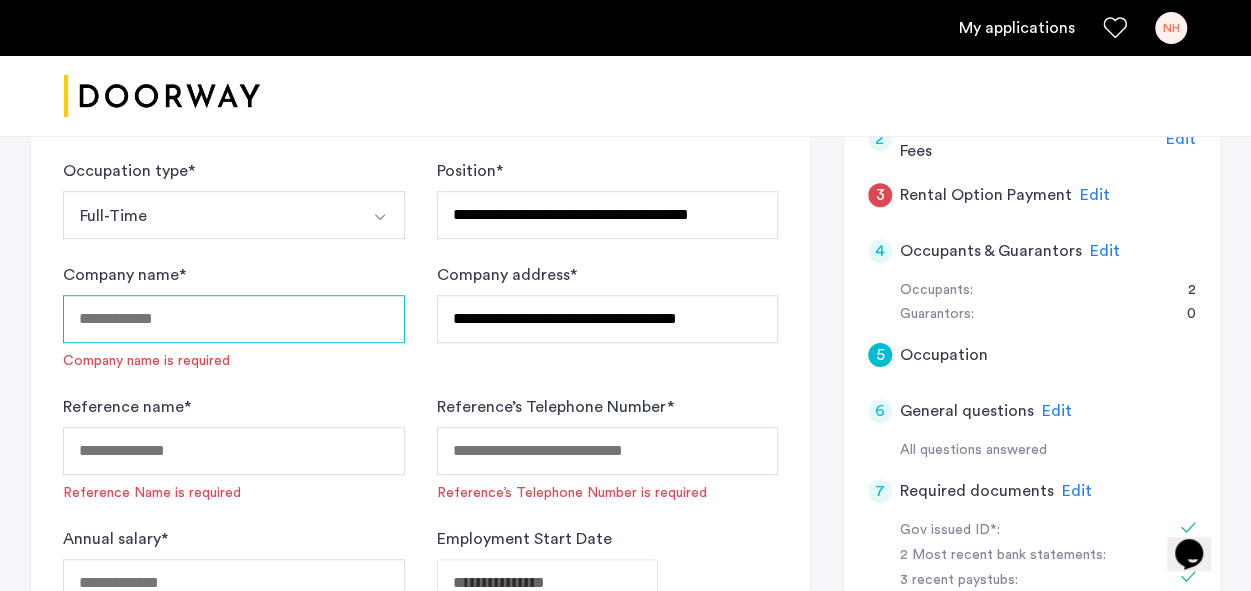 click on "Company name  *" at bounding box center [234, 319] 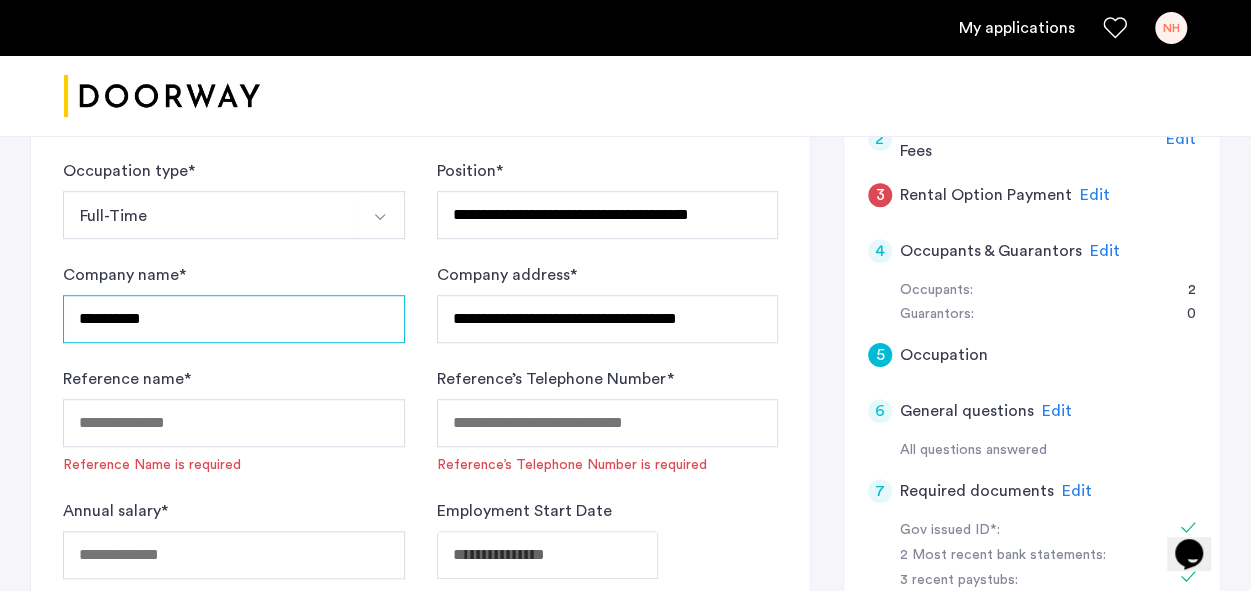 type on "**********" 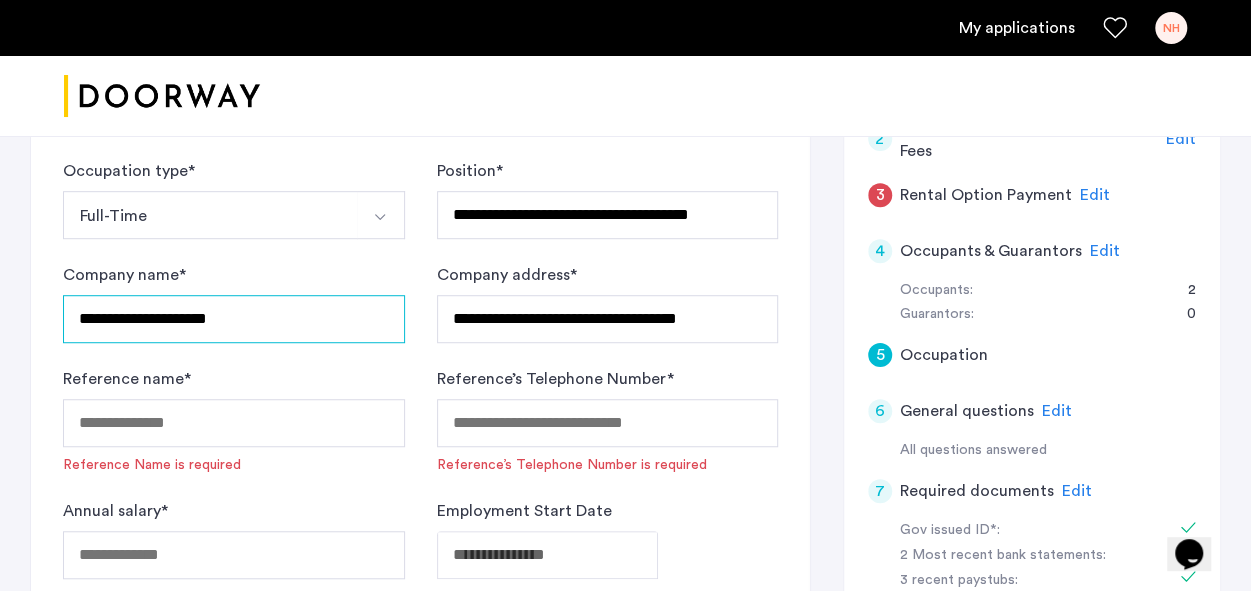 scroll, scrollTop: 560, scrollLeft: 0, axis: vertical 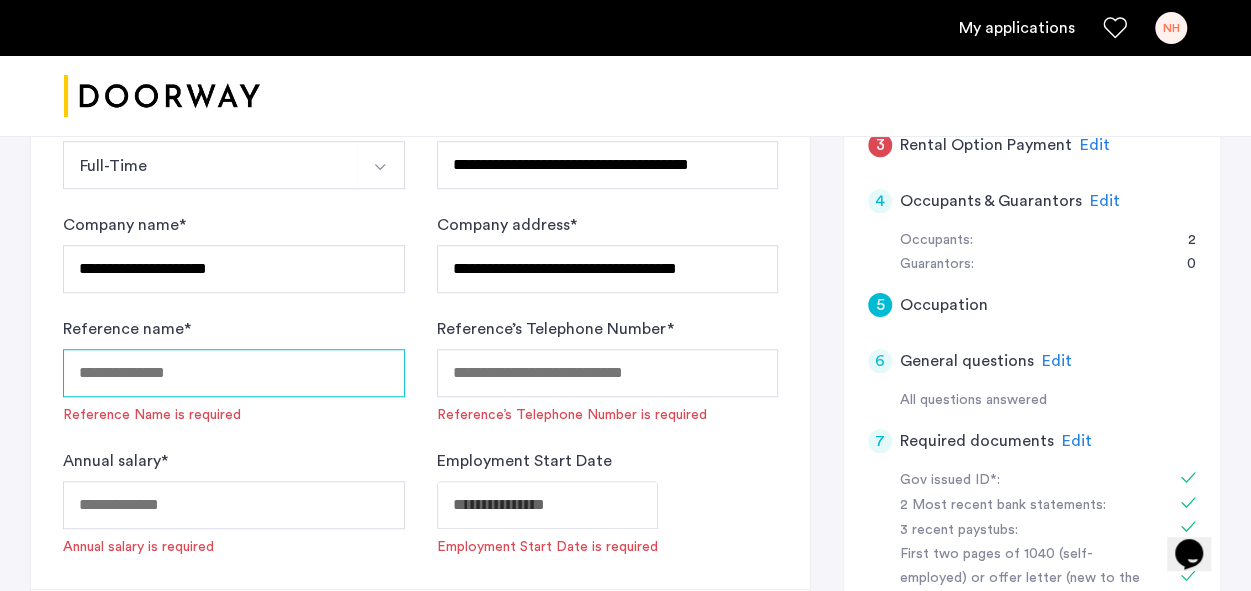 click on "Reference name  *" at bounding box center (234, 373) 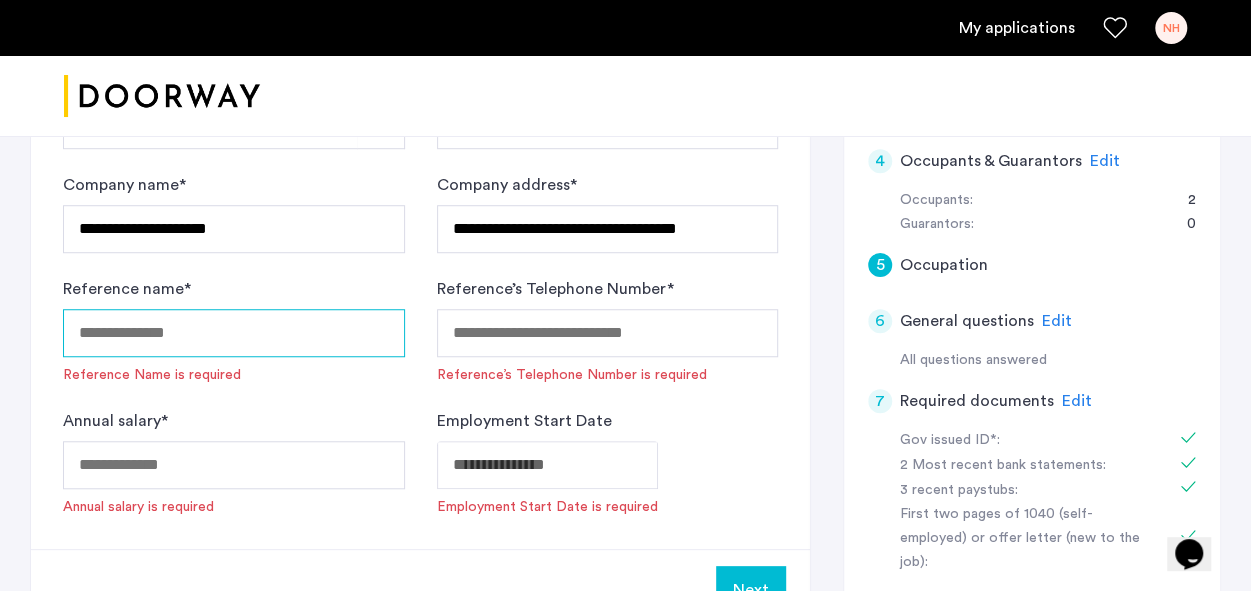scroll, scrollTop: 599, scrollLeft: 0, axis: vertical 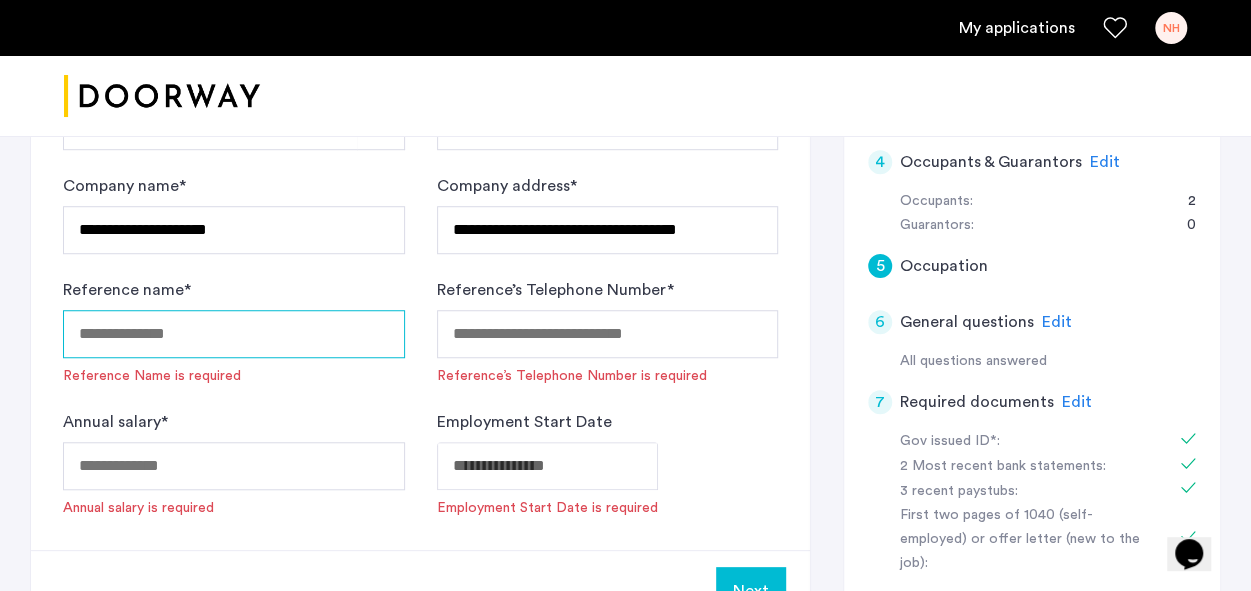 click on "Reference name  *" at bounding box center [234, 334] 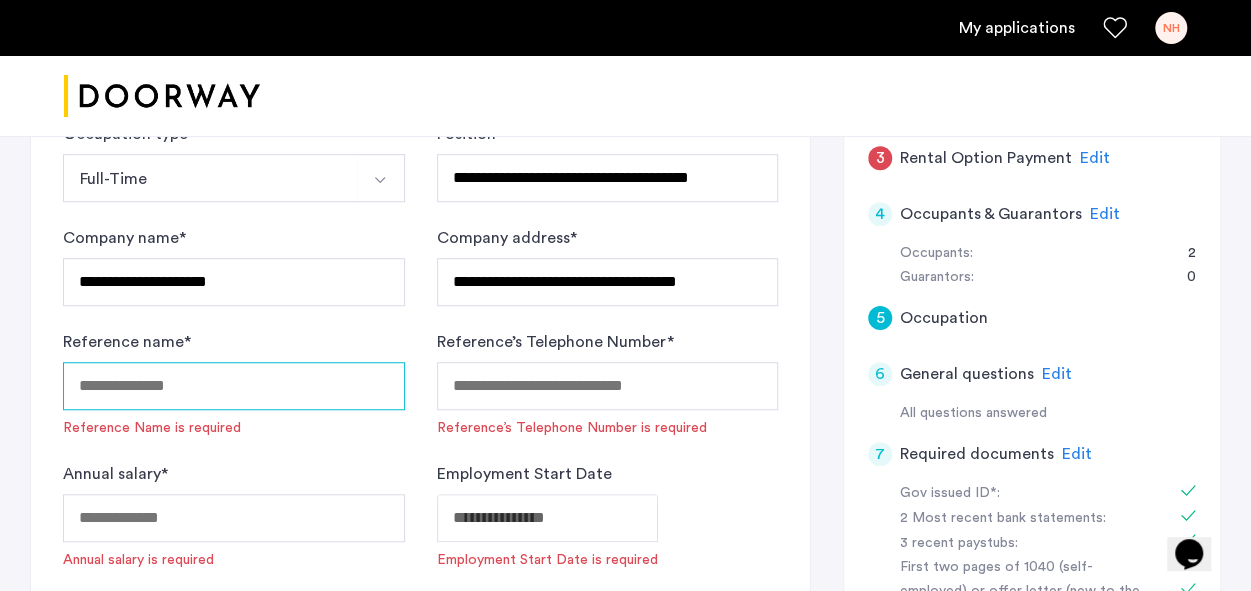 scroll, scrollTop: 546, scrollLeft: 0, axis: vertical 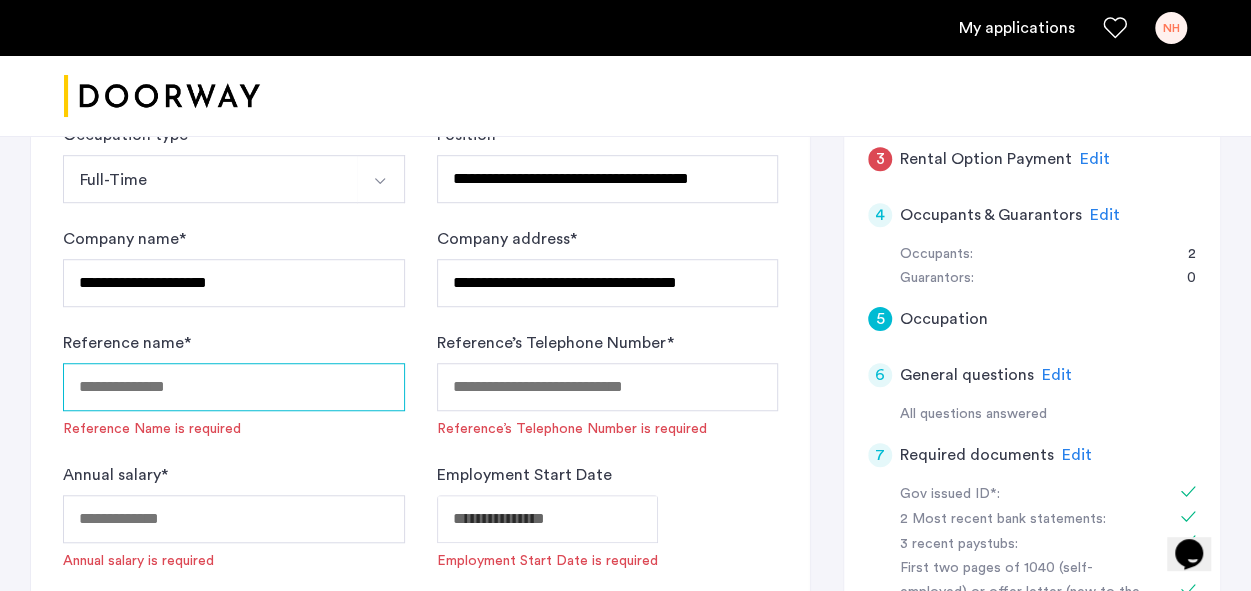click on "Reference name  *" at bounding box center [234, 387] 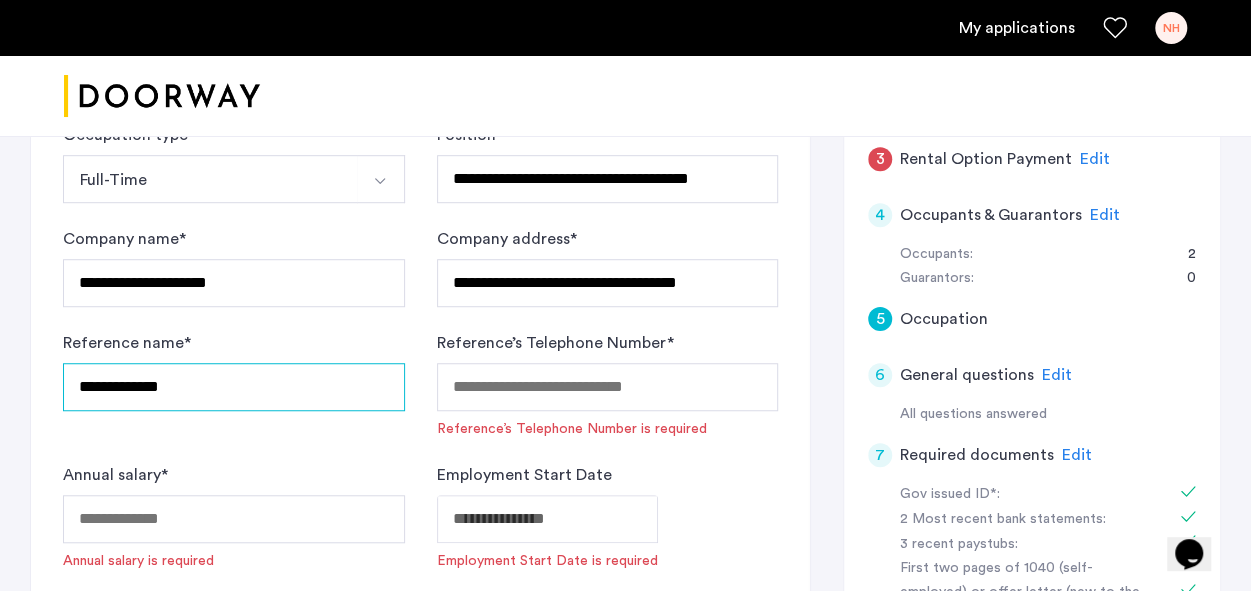 type on "**********" 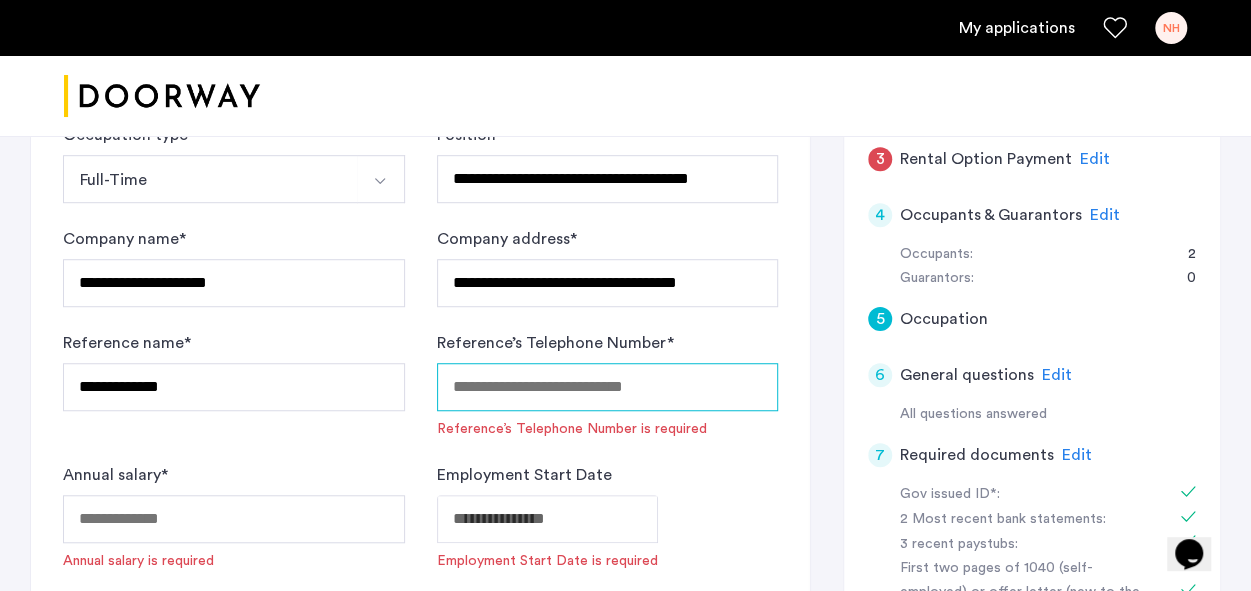 click on "Reference’s Telephone Number  *" at bounding box center [608, 387] 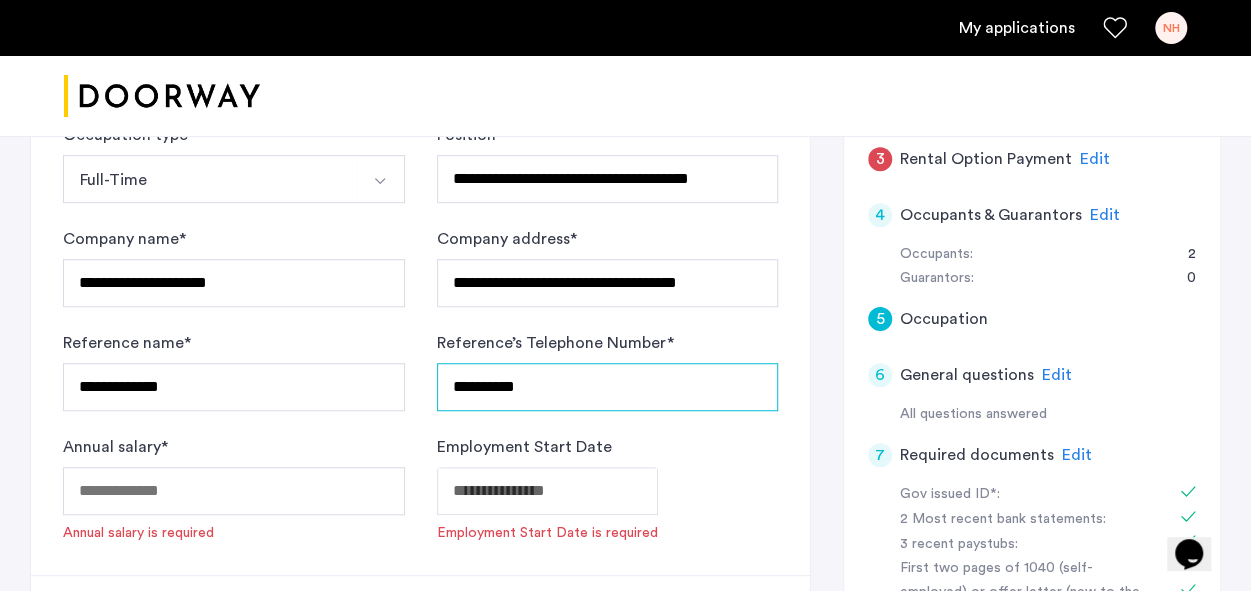 type on "**********" 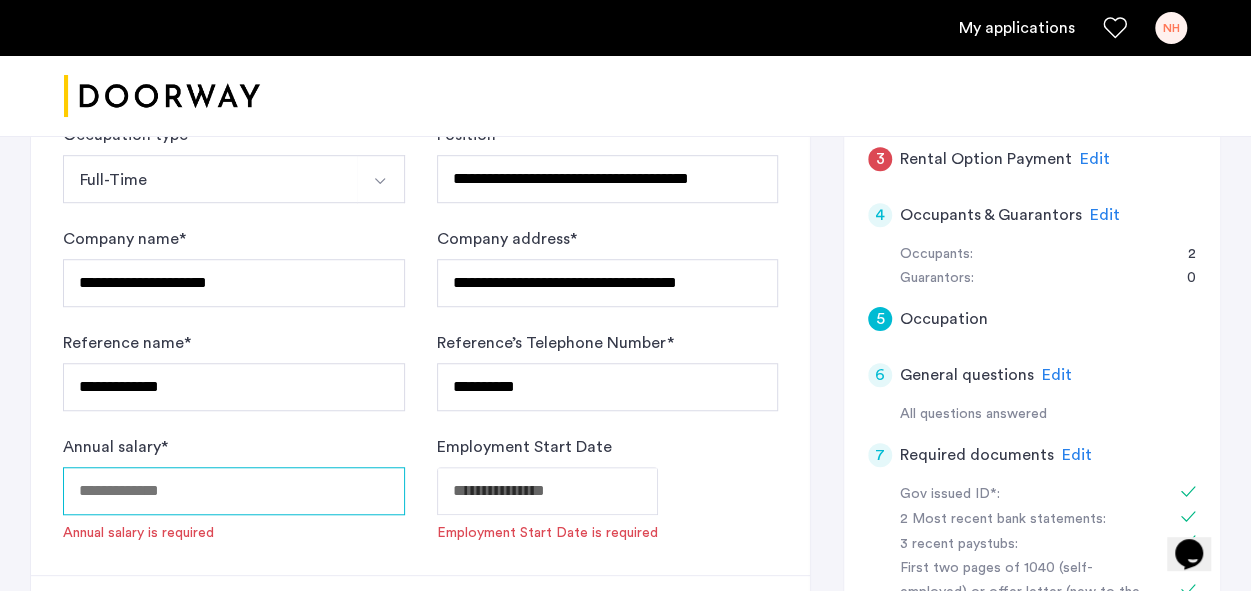 click on "Annual salary  *" at bounding box center [234, 491] 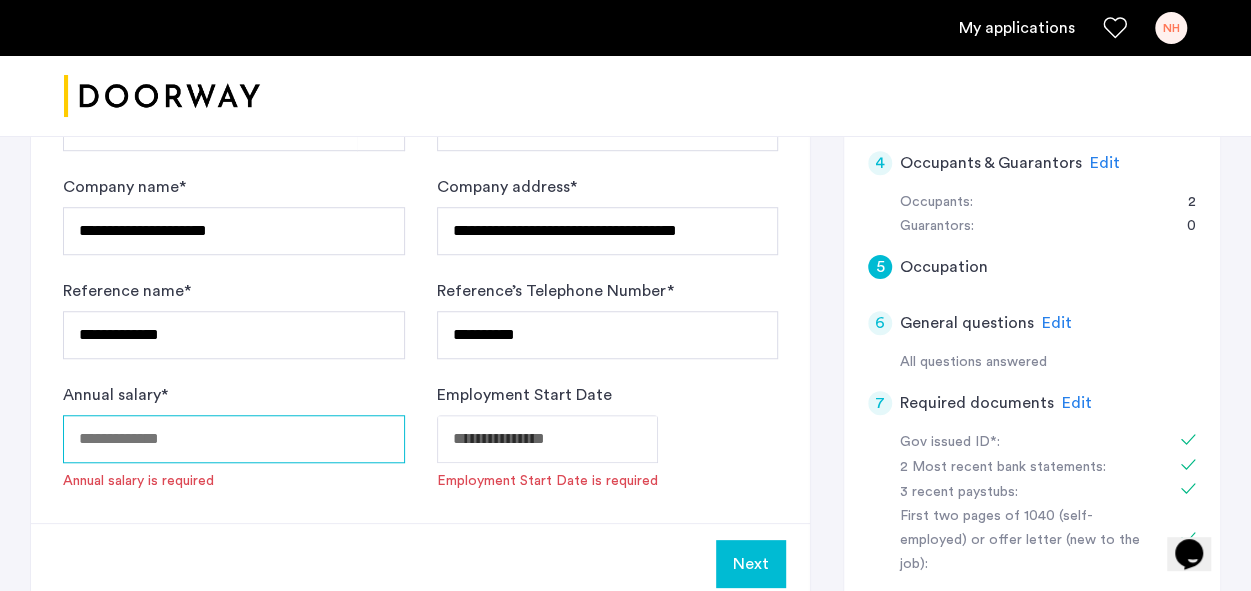 scroll, scrollTop: 602, scrollLeft: 0, axis: vertical 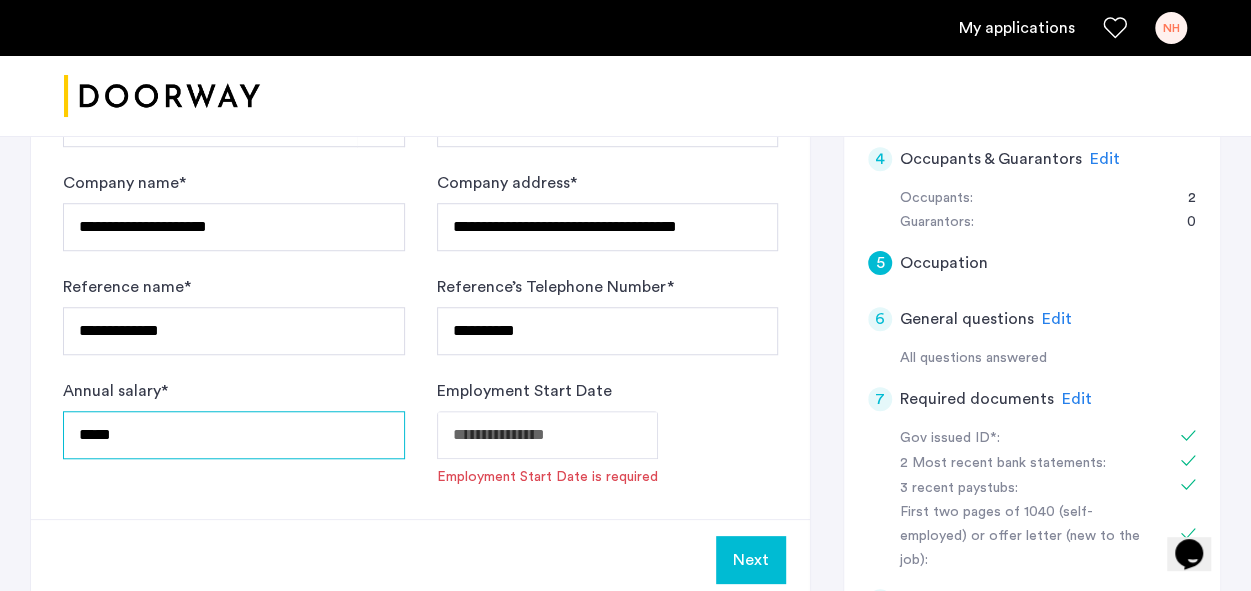 type on "*****" 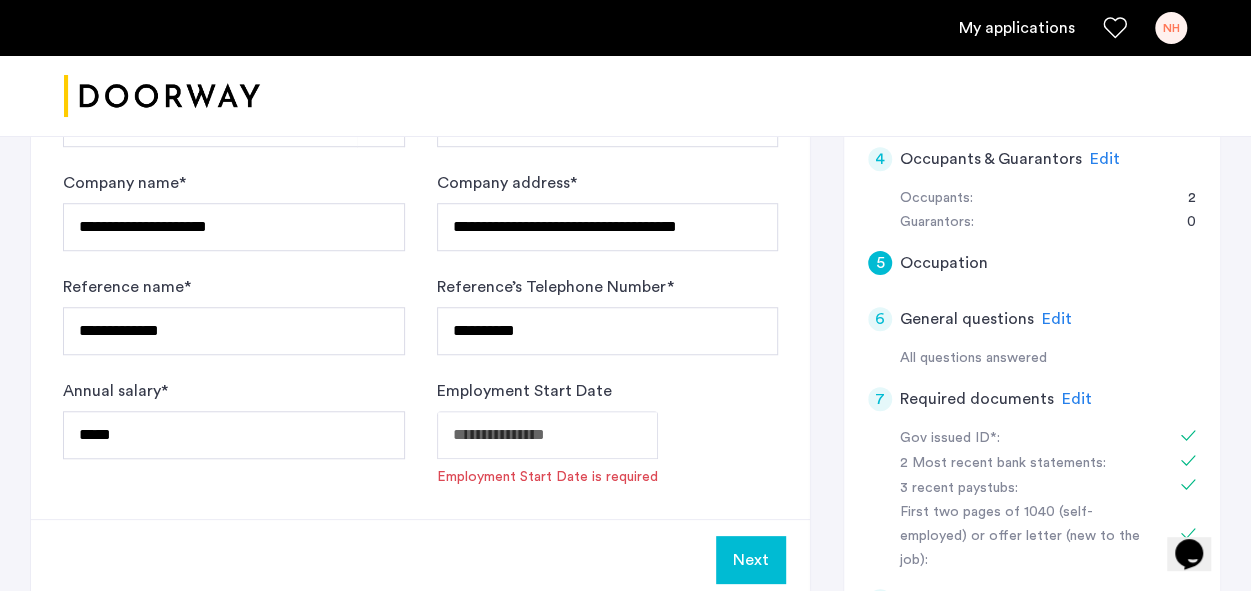 click on "**********" at bounding box center [625, -307] 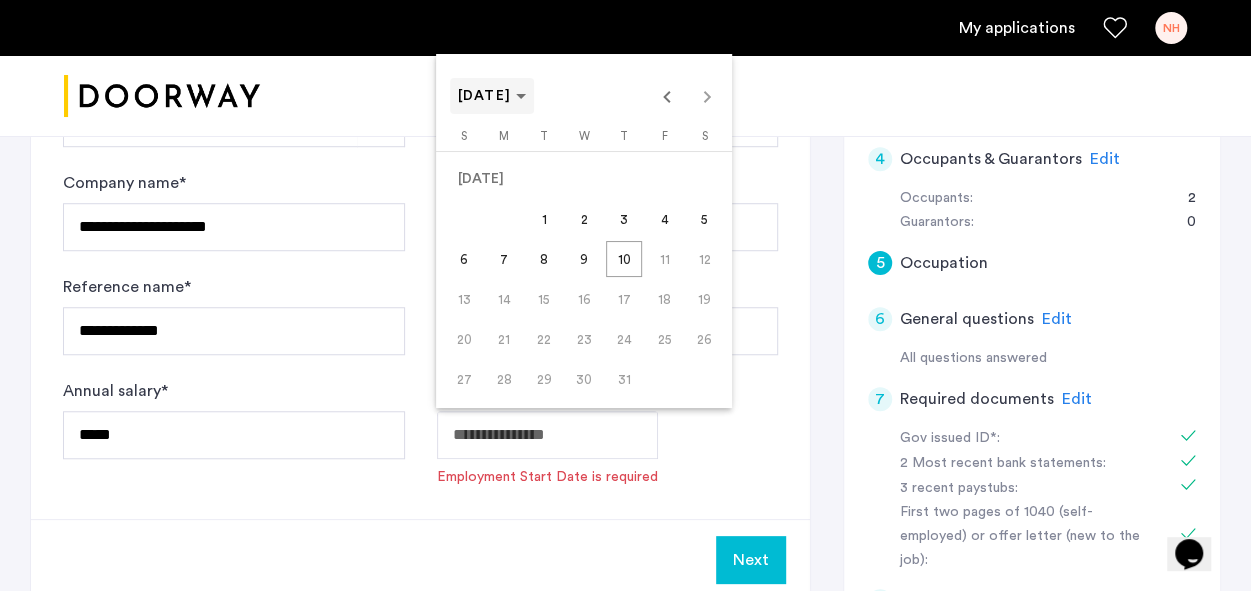 click on "JUL 2025" at bounding box center (492, 96) 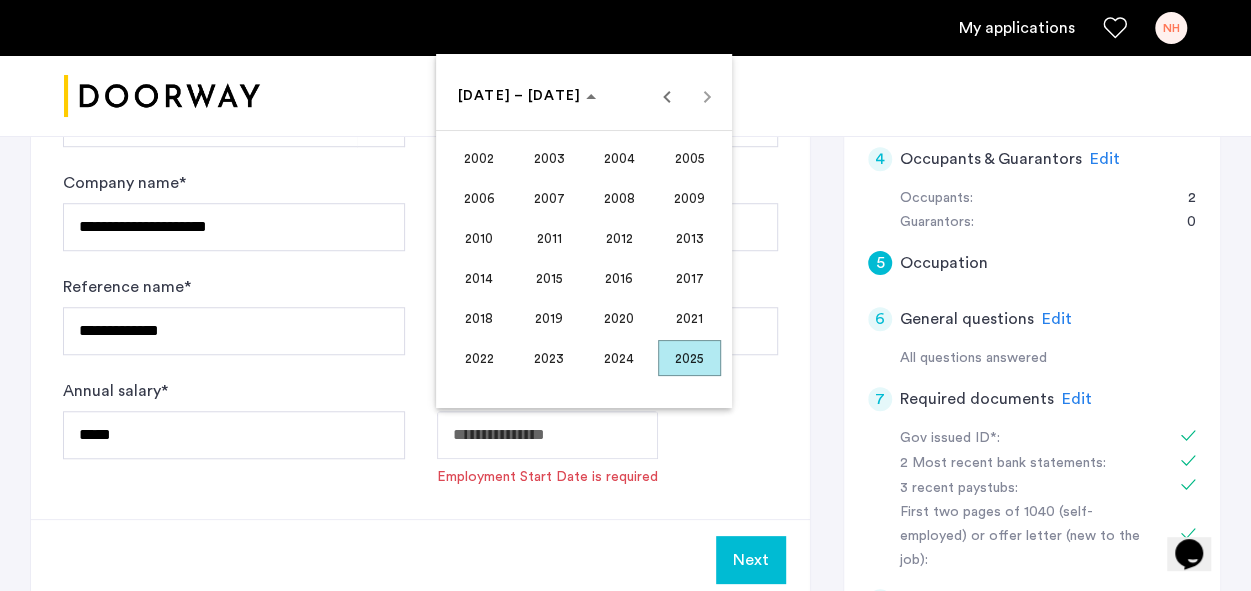 click on "2023" at bounding box center [549, 358] 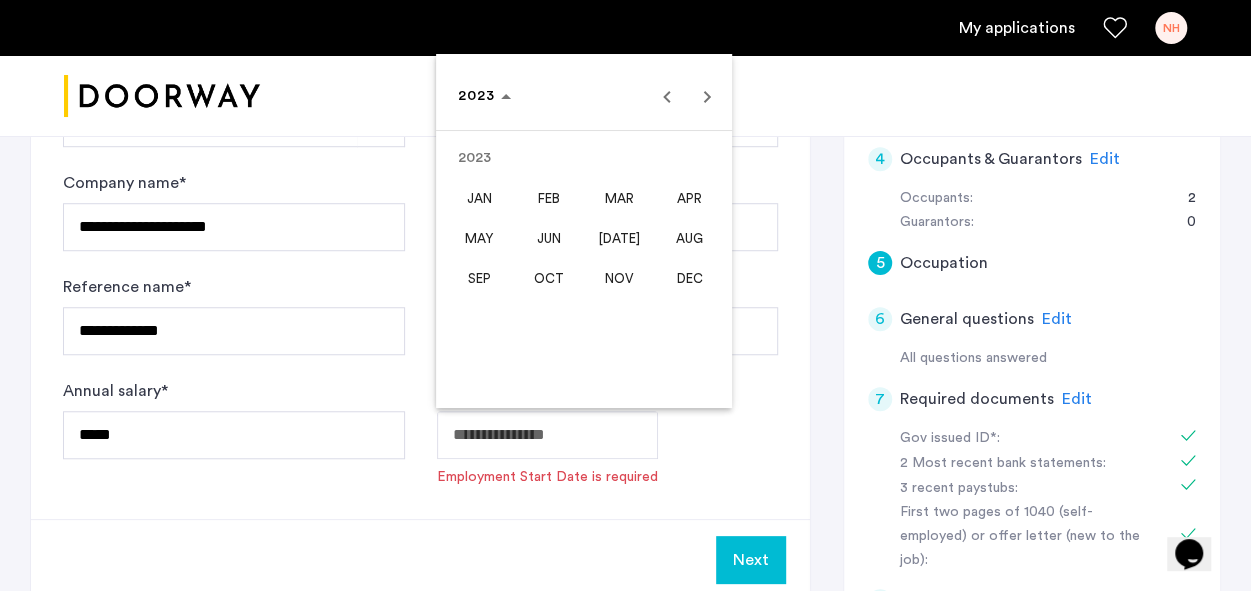 click on "SEP" at bounding box center (479, 278) 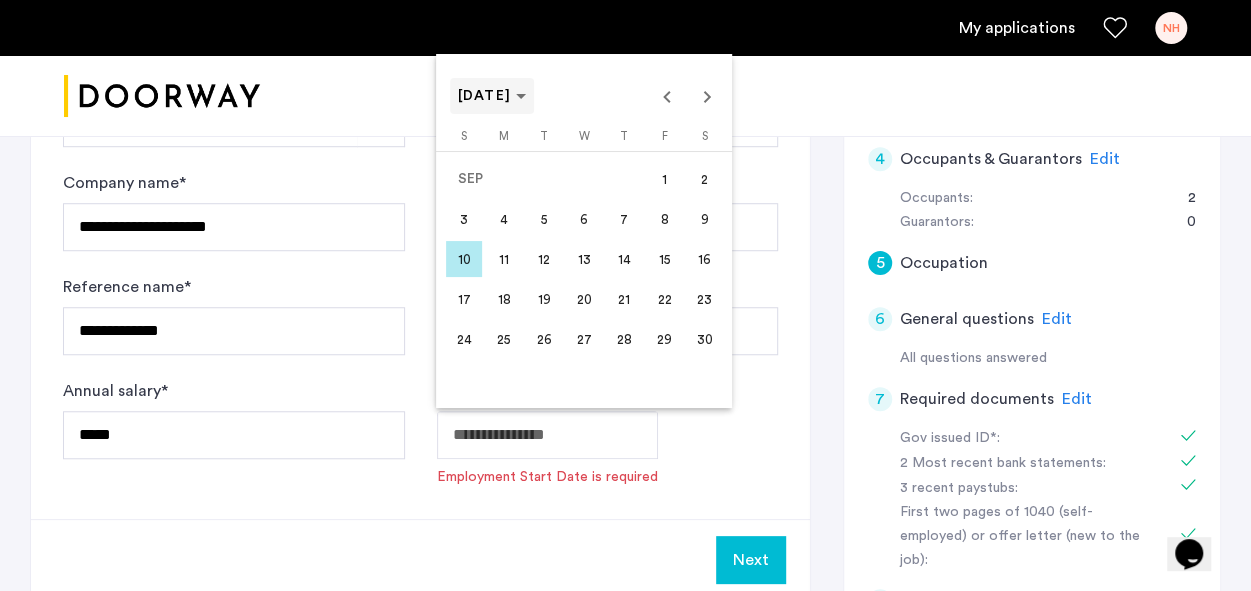 click on "SEP 2023" at bounding box center (492, 96) 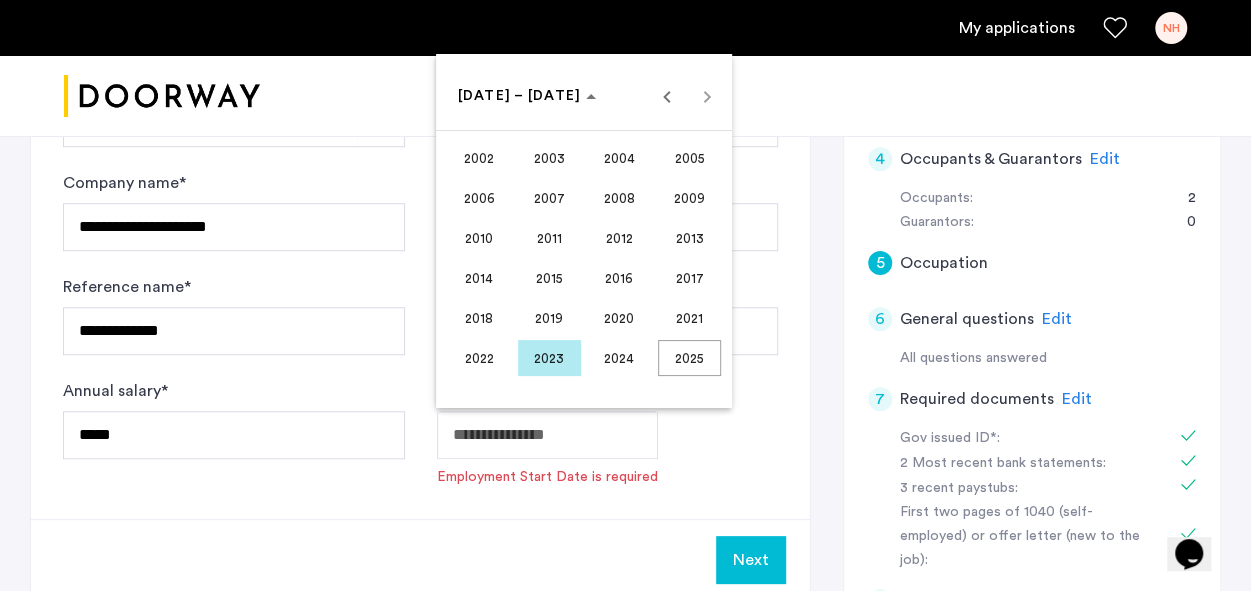 click on "2022" at bounding box center [479, 358] 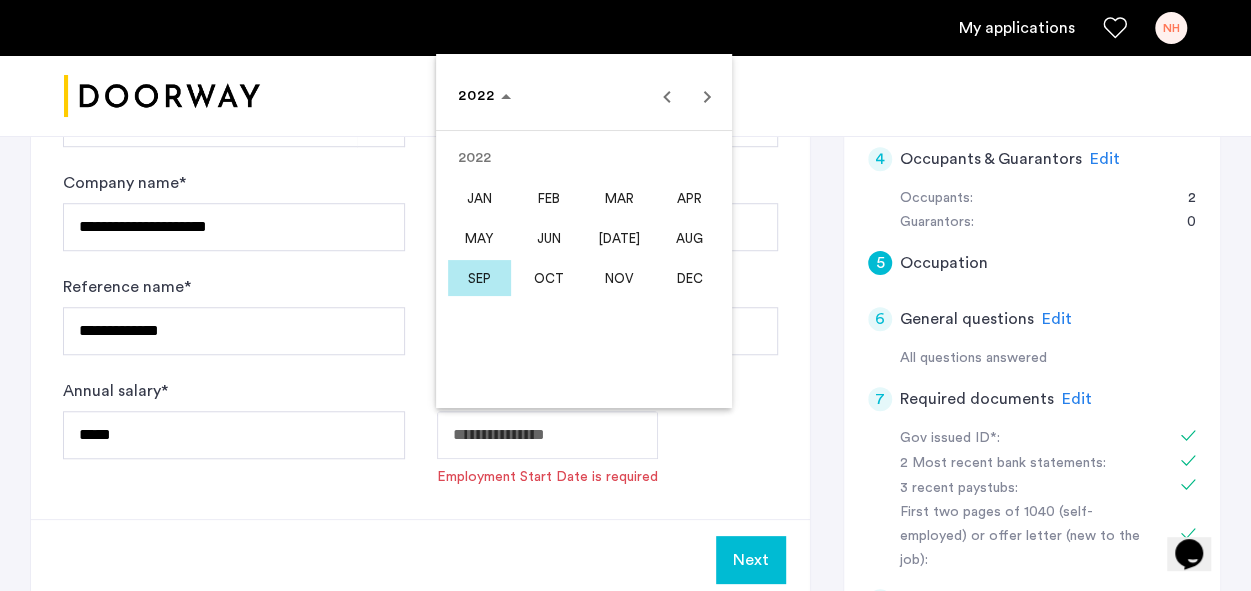 click on "SEP" at bounding box center (479, 278) 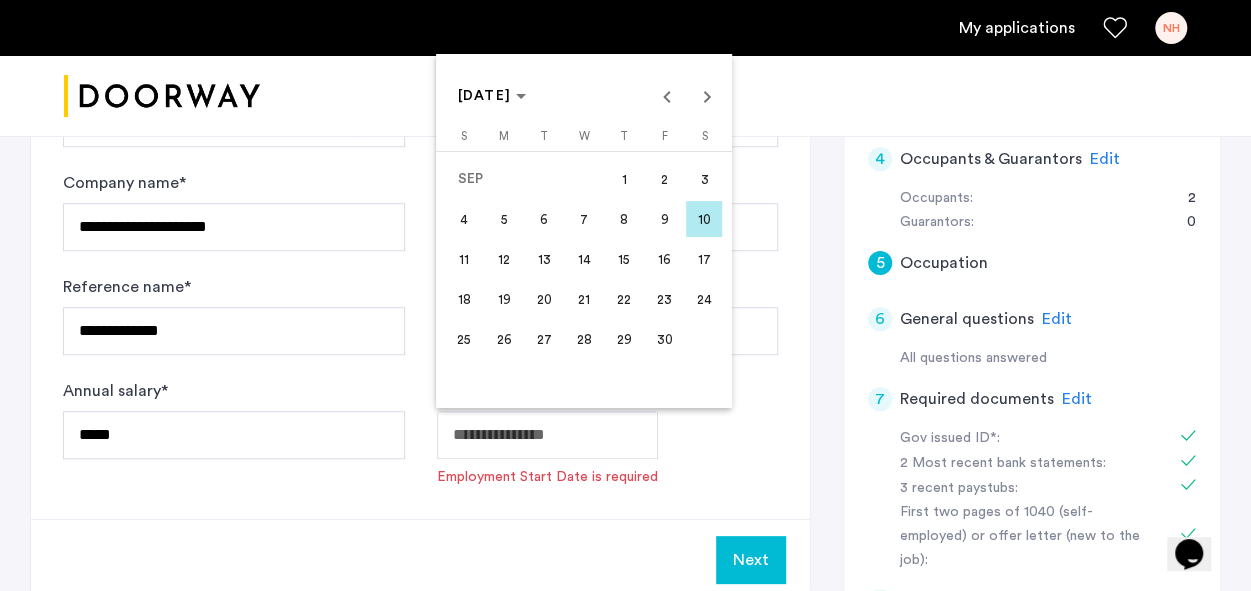 click on "12" at bounding box center [504, 259] 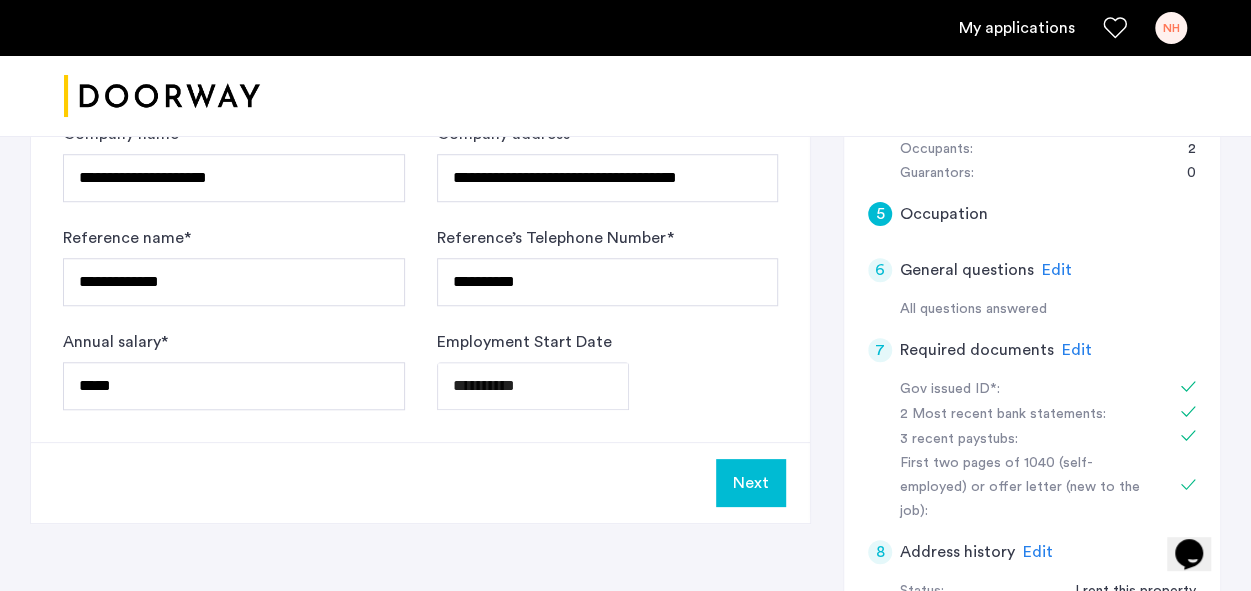 scroll, scrollTop: 652, scrollLeft: 0, axis: vertical 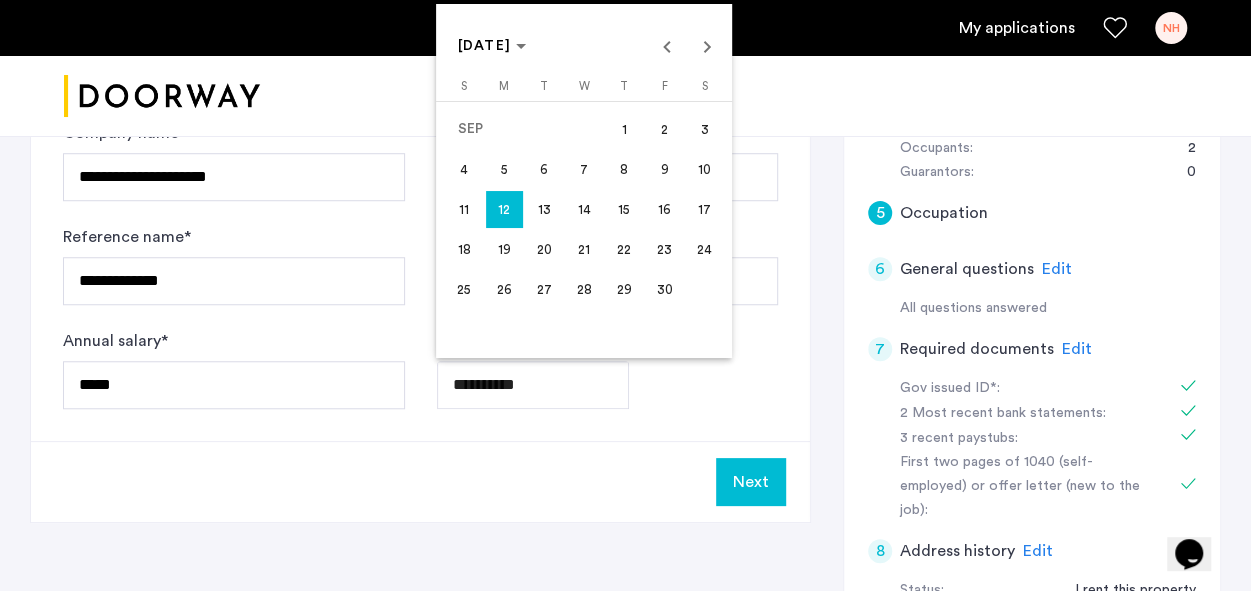 click on "**********" at bounding box center [625, -357] 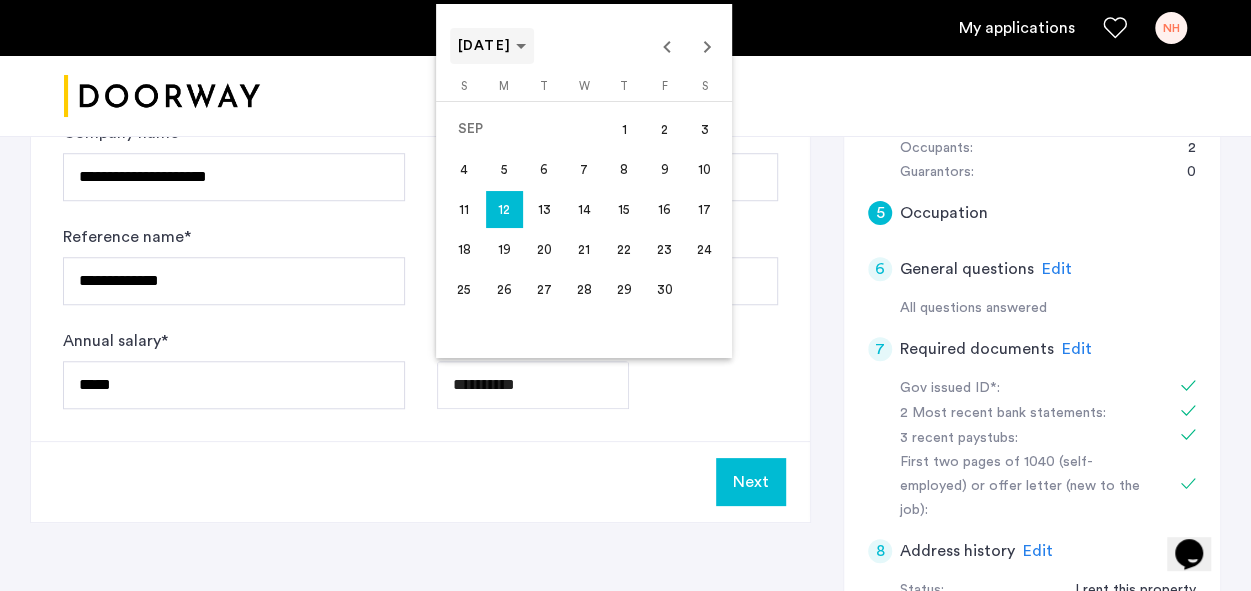 click on "SEP 2022" at bounding box center [485, 46] 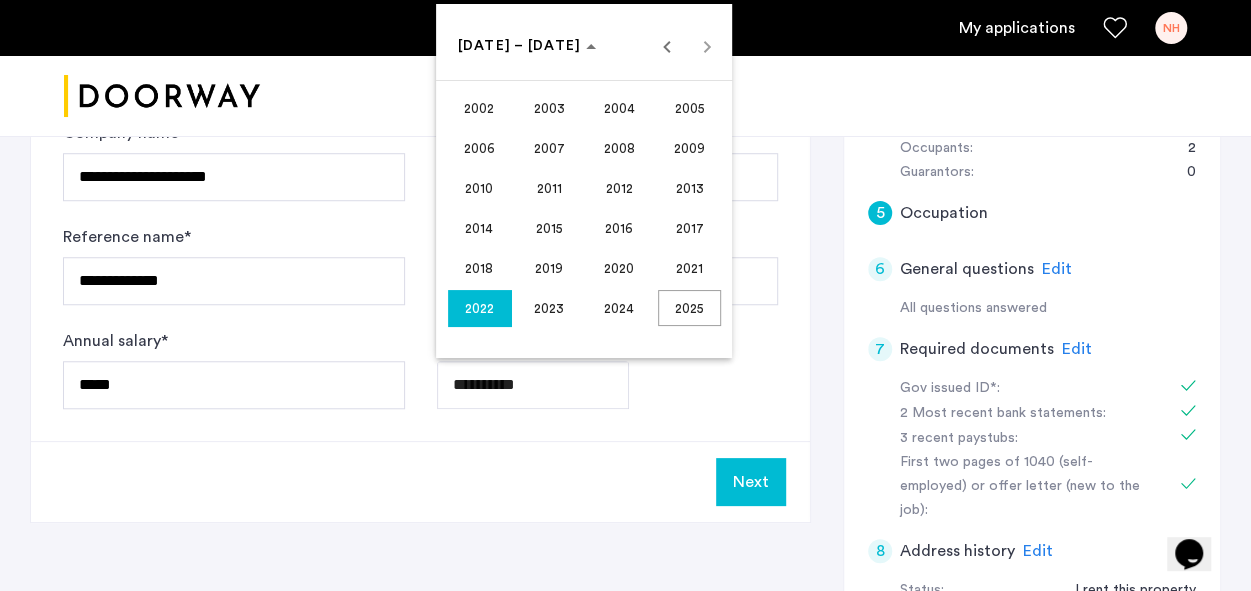 click on "2023" at bounding box center (549, 308) 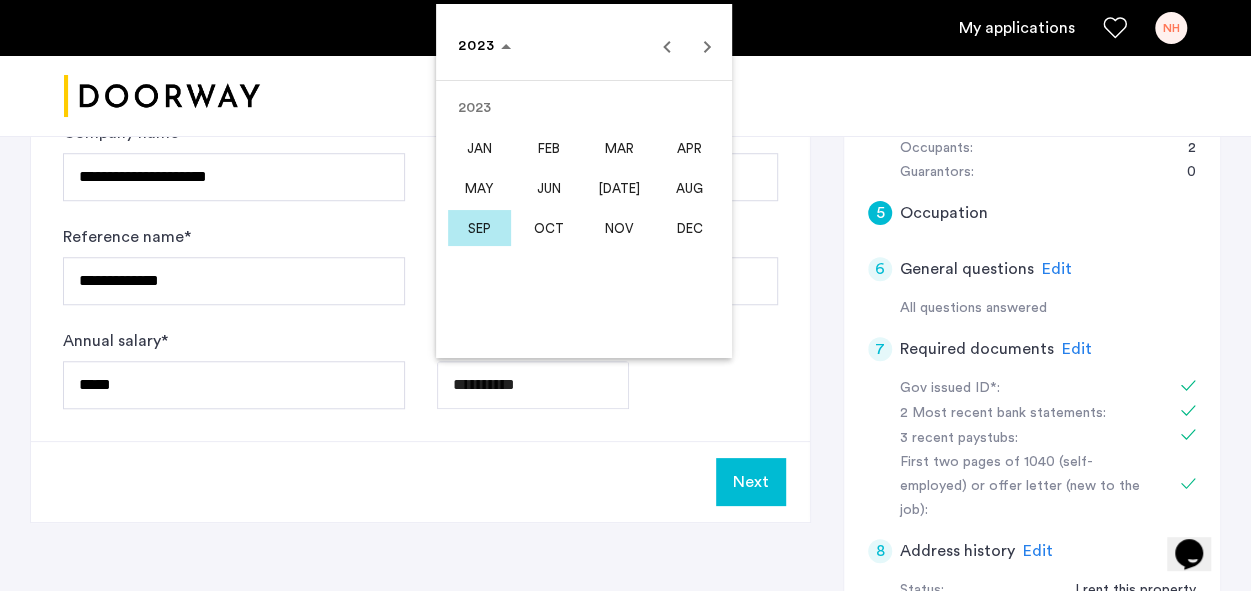 click on "SEP" at bounding box center [479, 228] 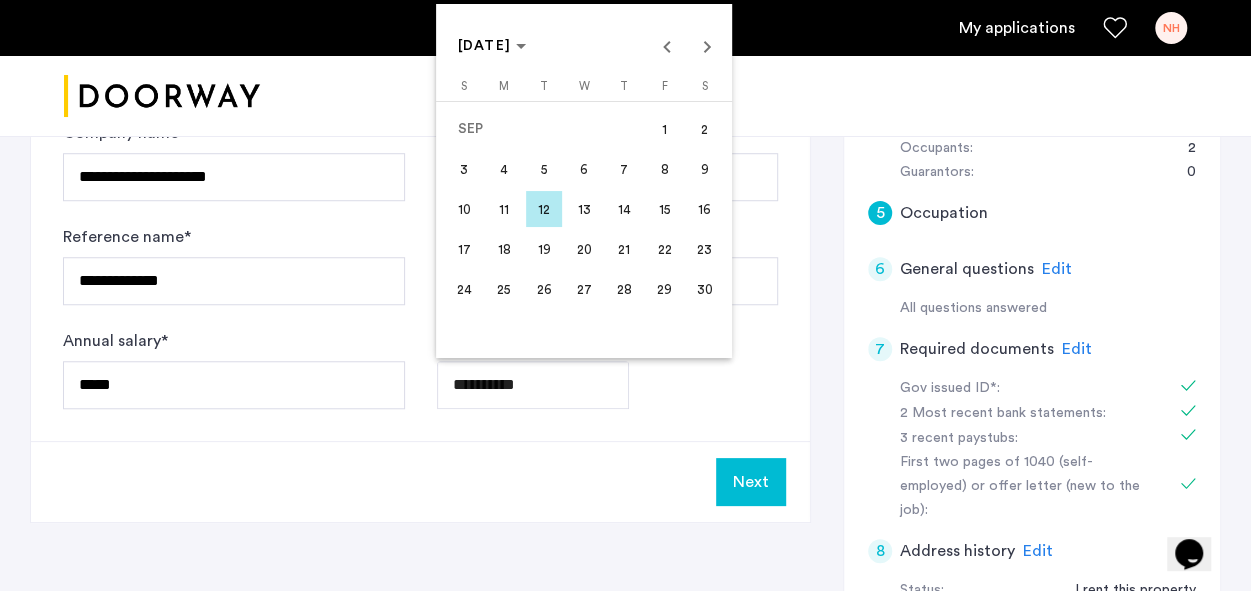 click on "11" at bounding box center [504, 209] 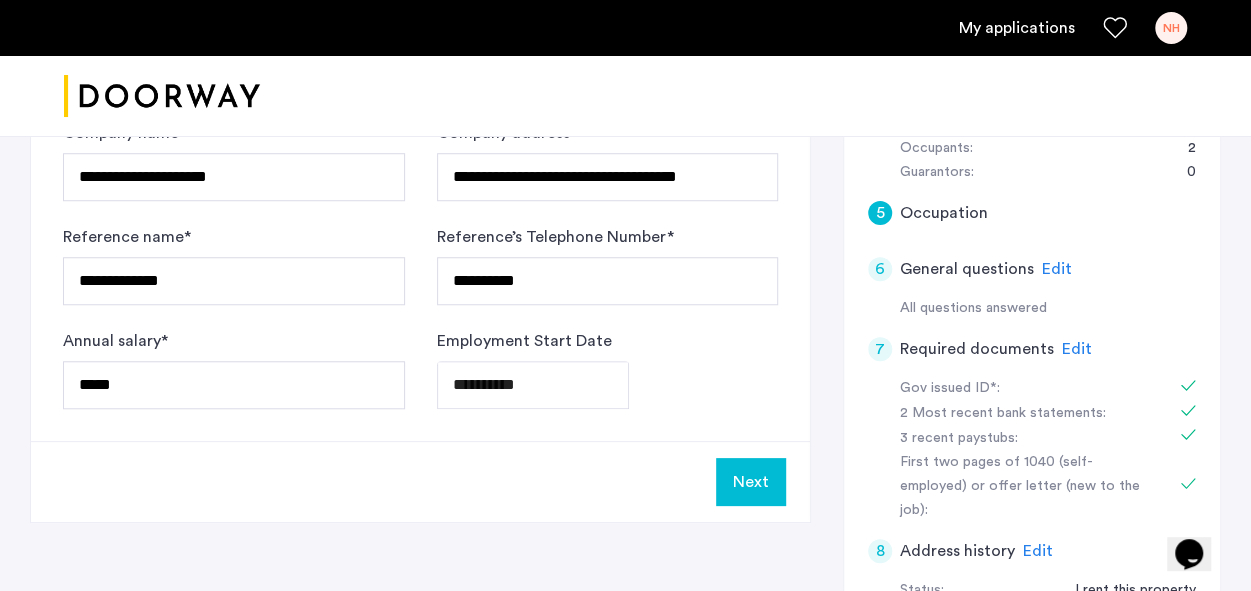 type on "**********" 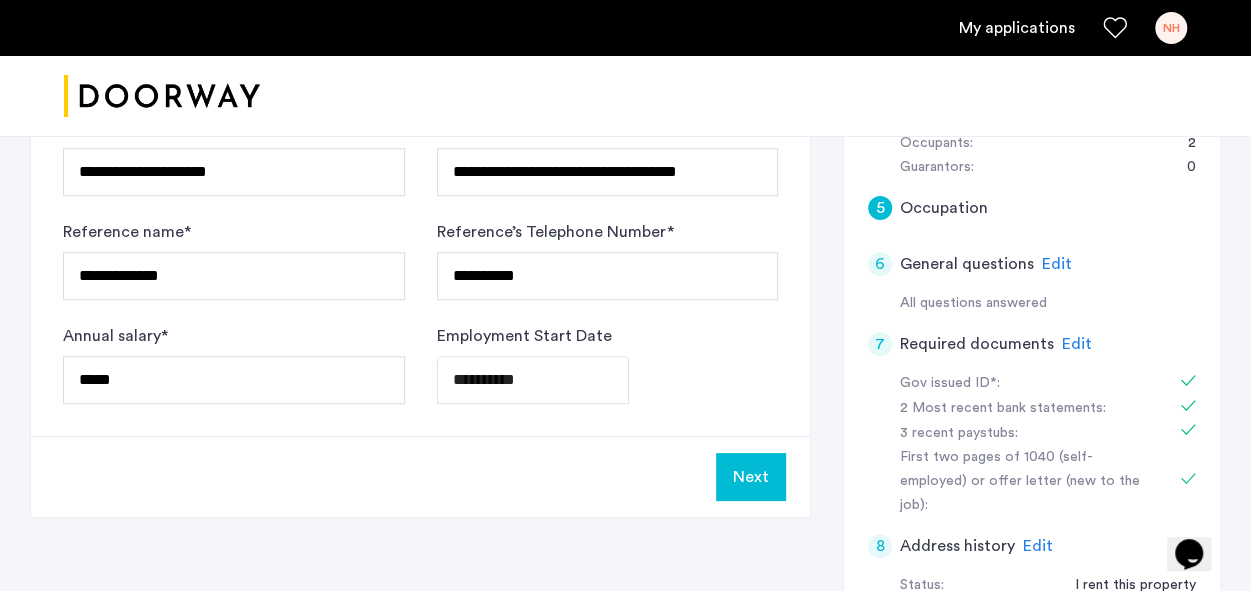 scroll, scrollTop: 658, scrollLeft: 0, axis: vertical 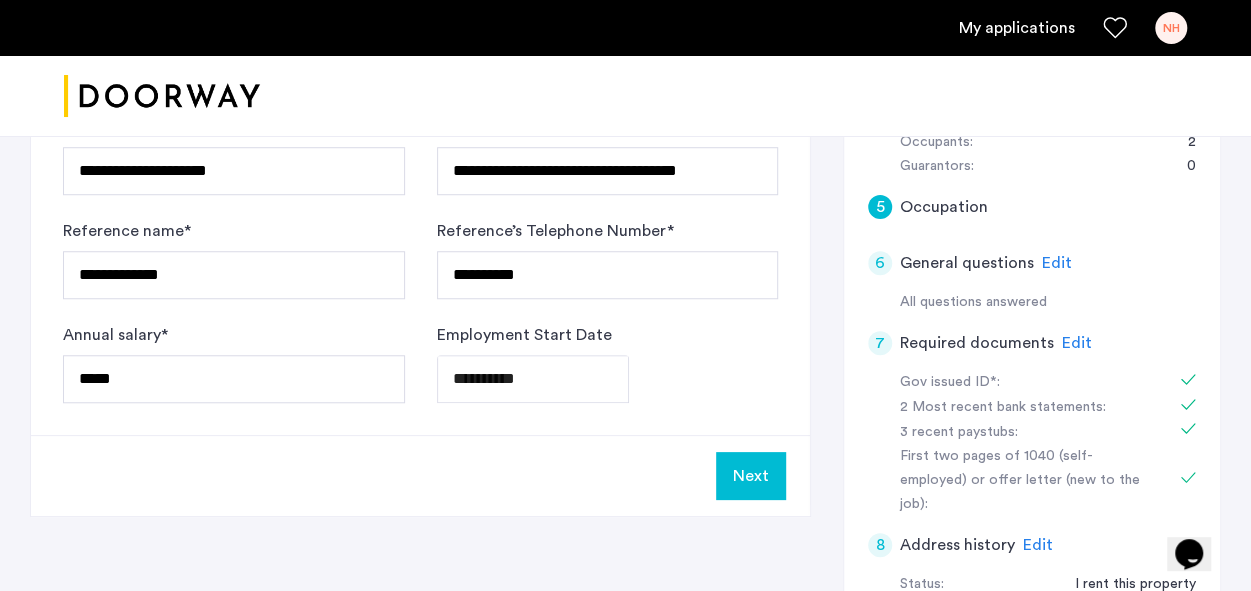 click on "Next" 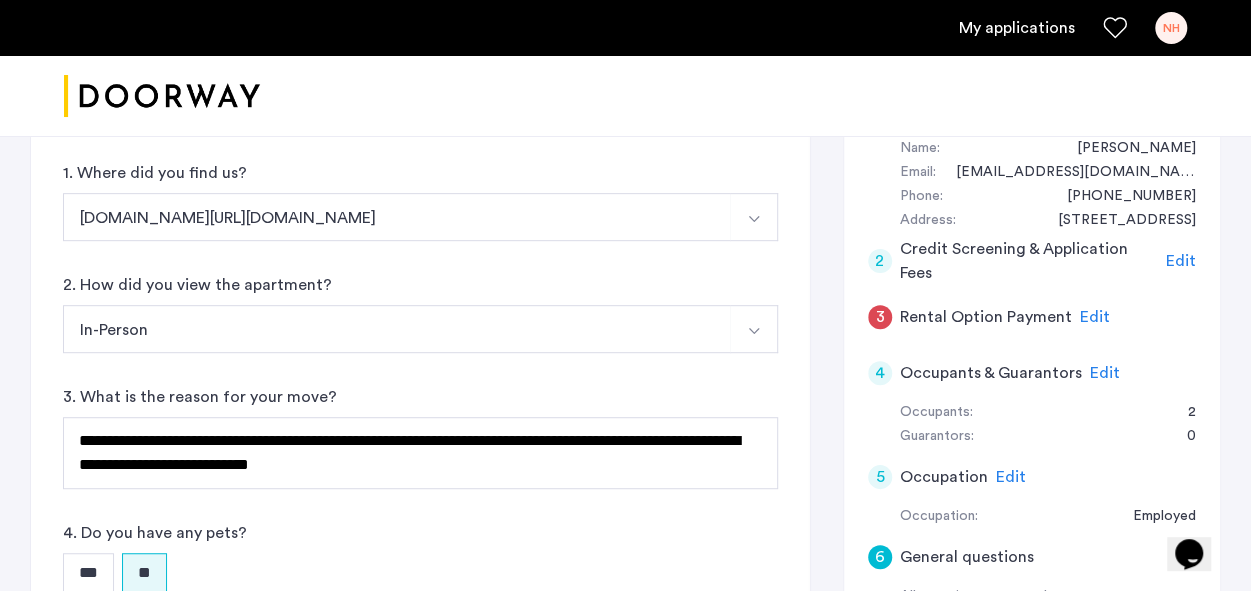 scroll, scrollTop: 658, scrollLeft: 0, axis: vertical 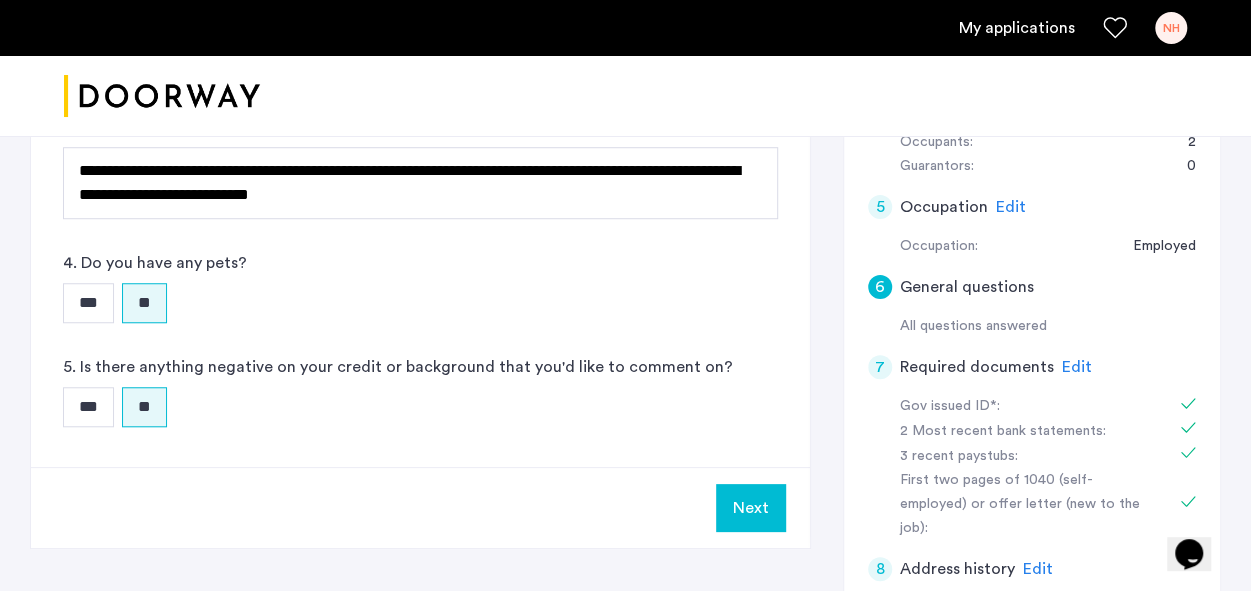 click on "Next" at bounding box center (751, 508) 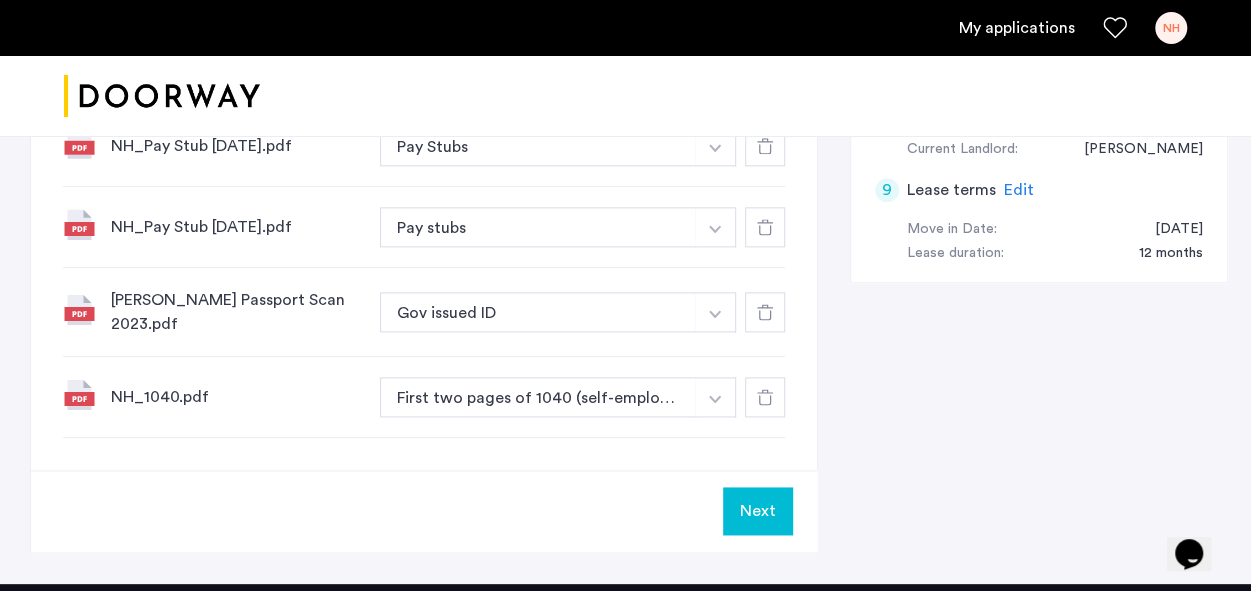 scroll, scrollTop: 1191, scrollLeft: 0, axis: vertical 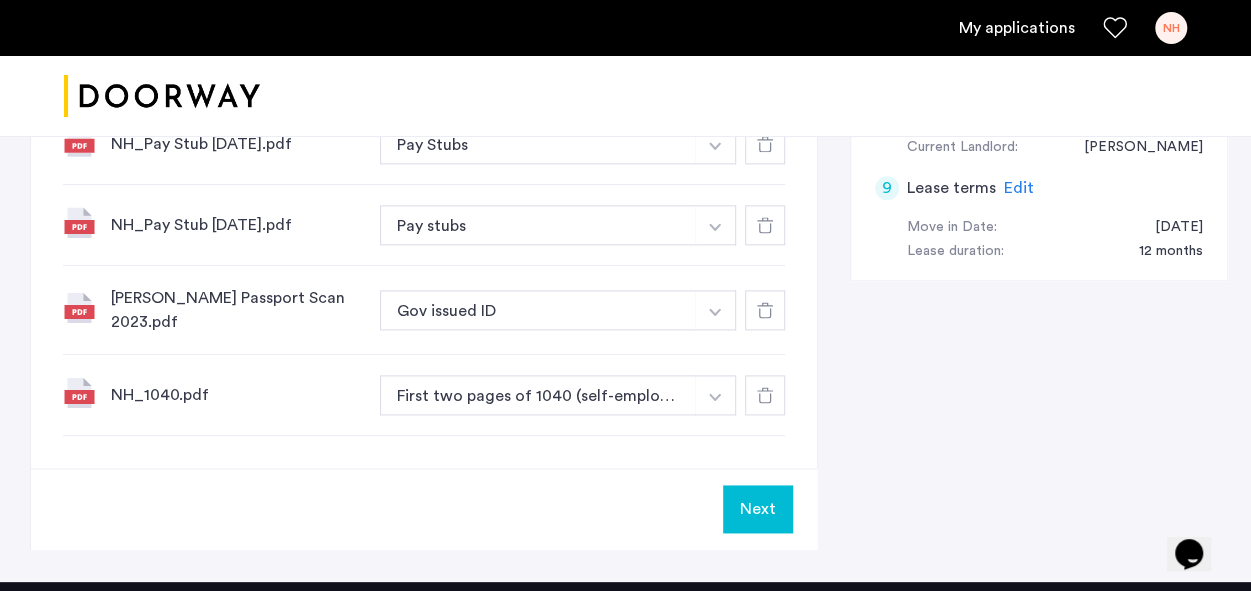 click on "Next" 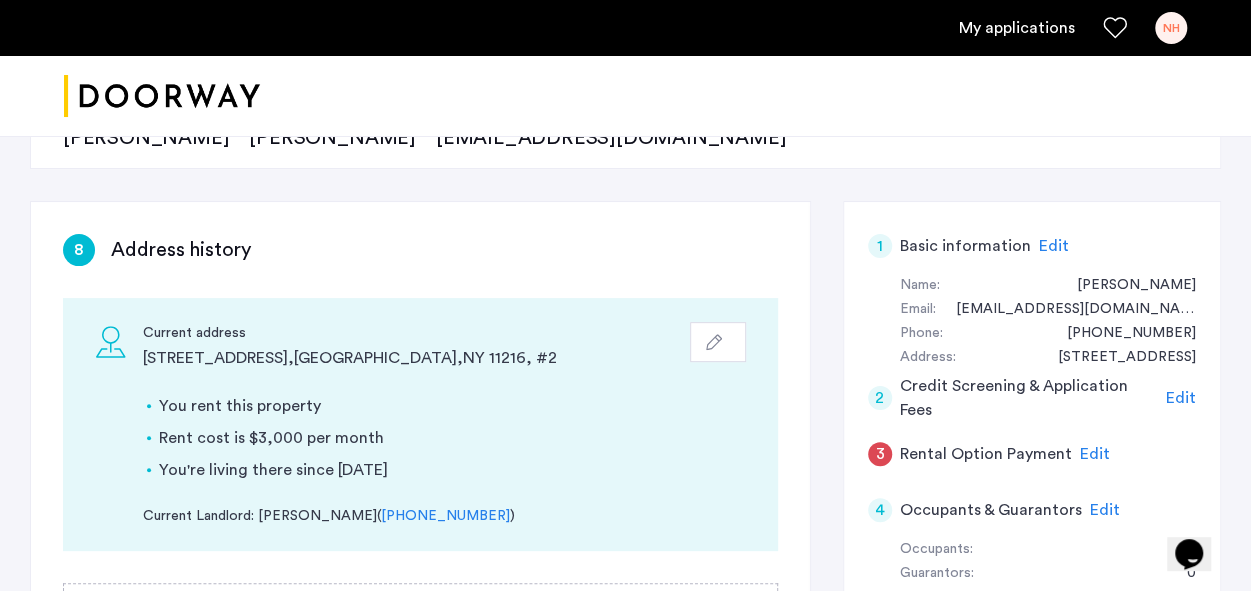 scroll, scrollTop: 256, scrollLeft: 0, axis: vertical 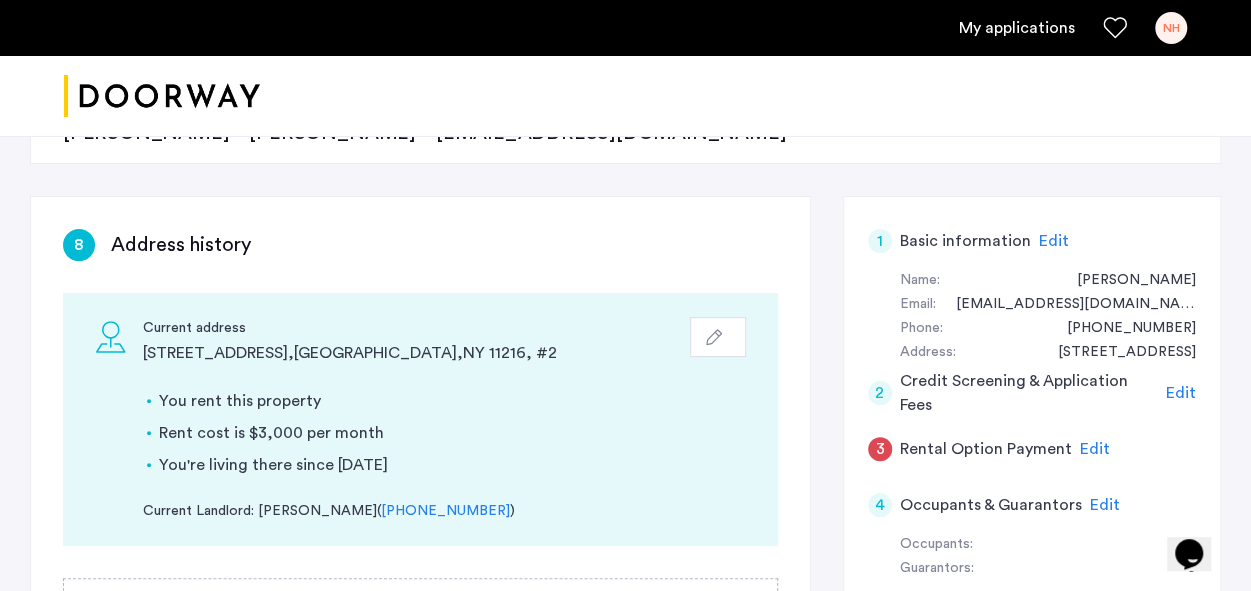 click on "Edit" 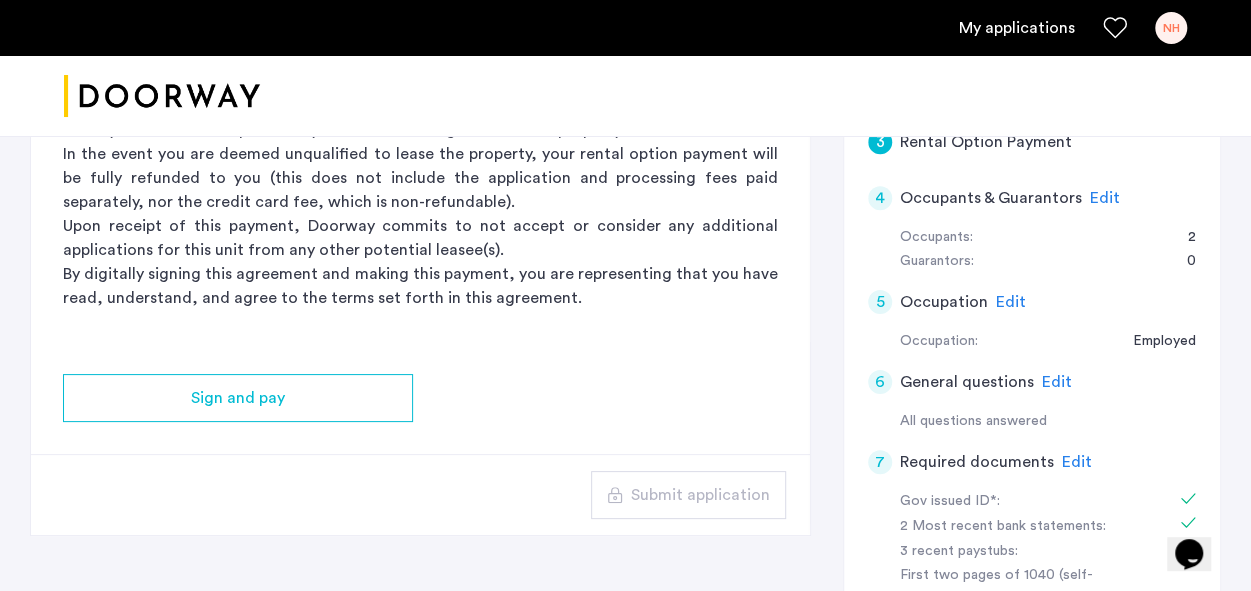 scroll, scrollTop: 573, scrollLeft: 0, axis: vertical 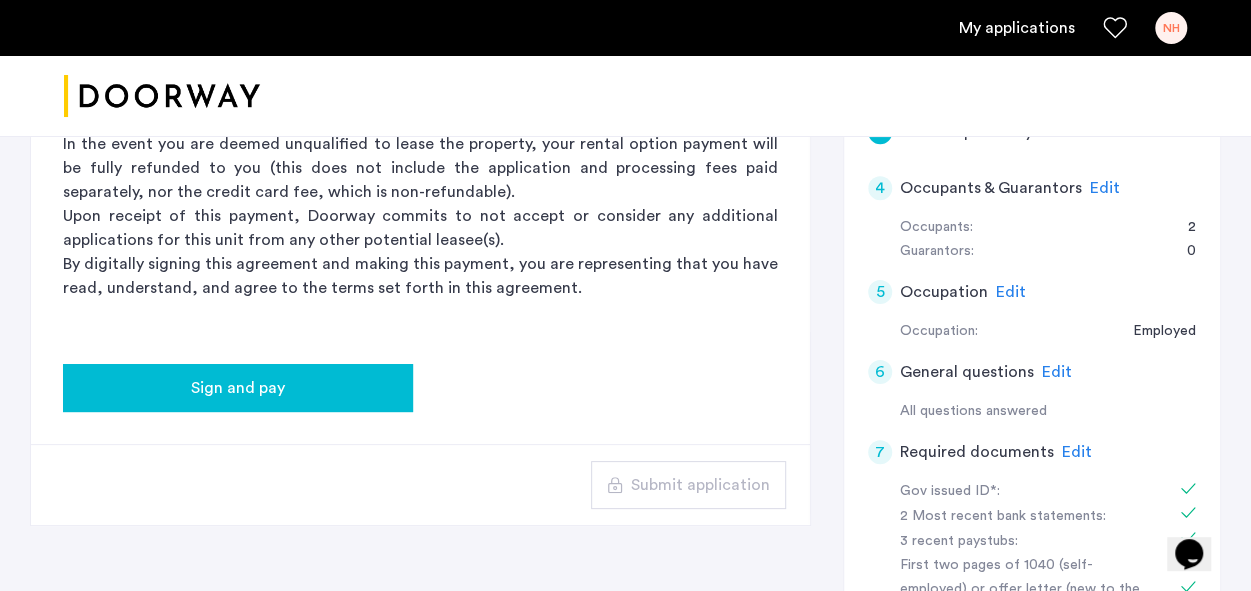 click on "Sign and pay" 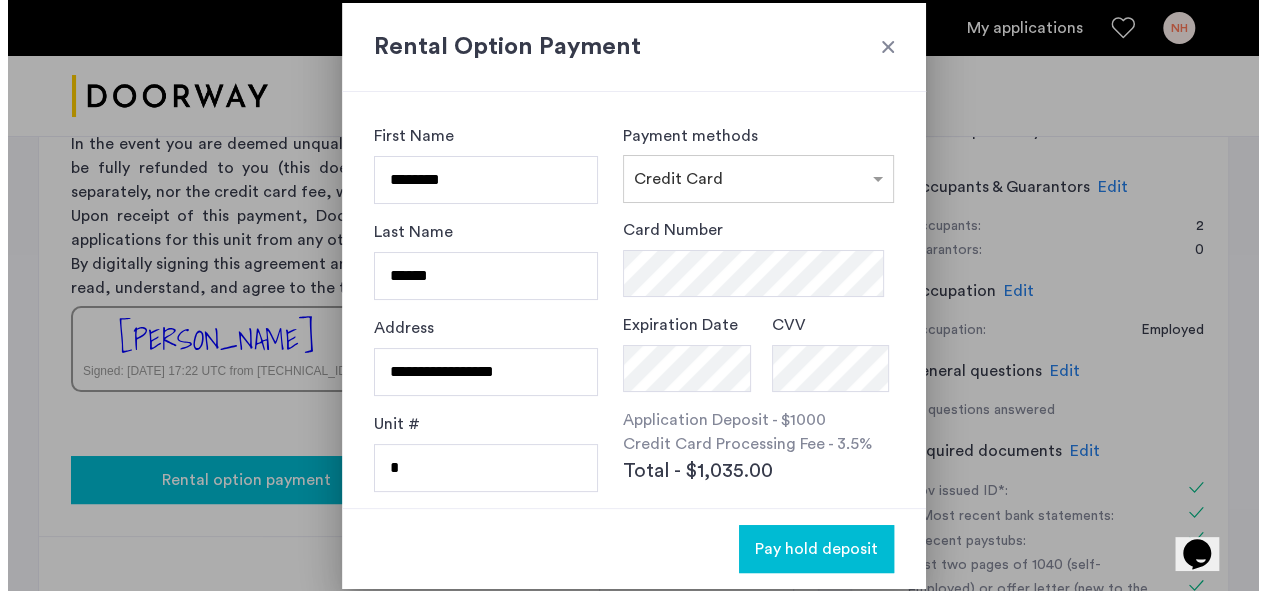 scroll, scrollTop: 0, scrollLeft: 0, axis: both 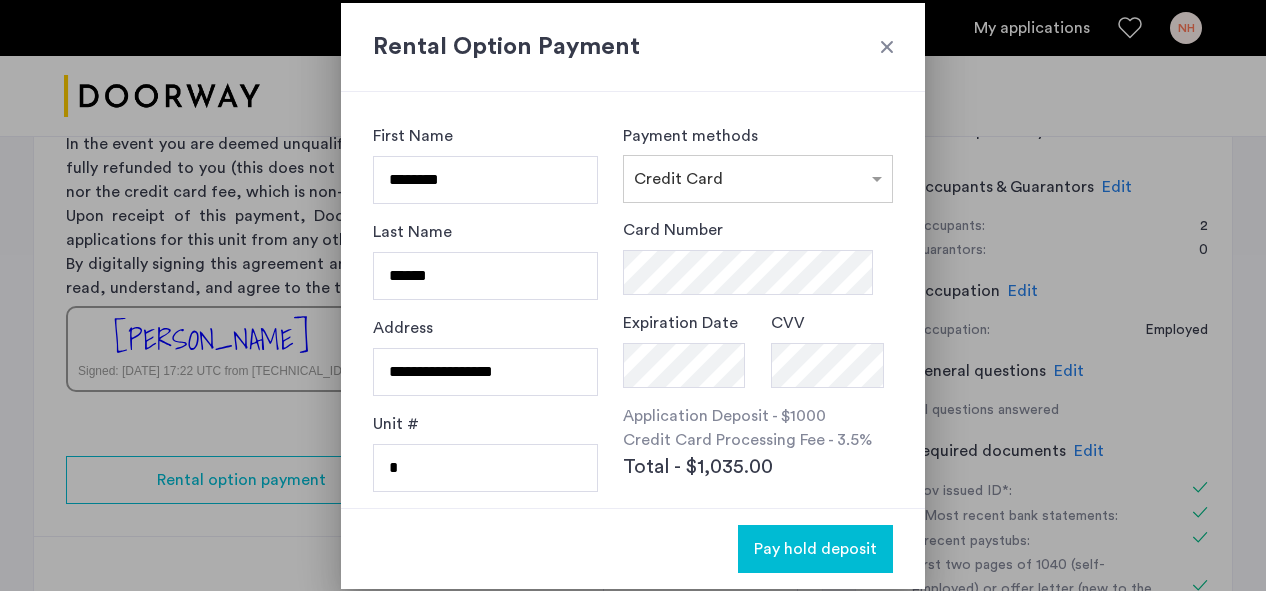 click at bounding box center [887, 47] 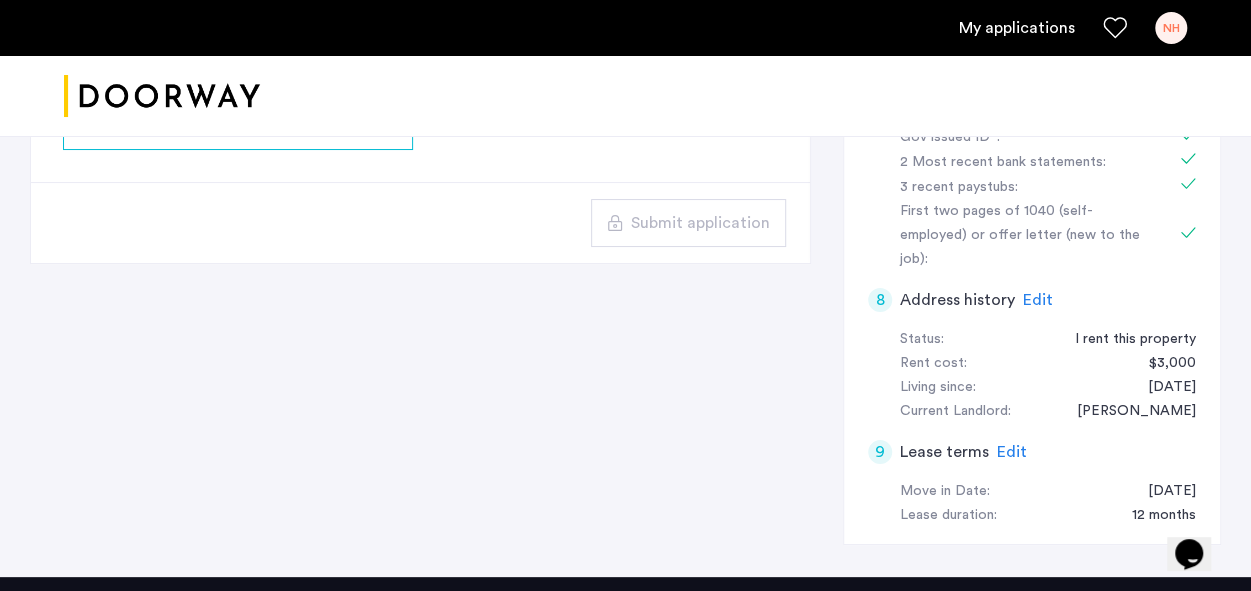 scroll, scrollTop: 926, scrollLeft: 0, axis: vertical 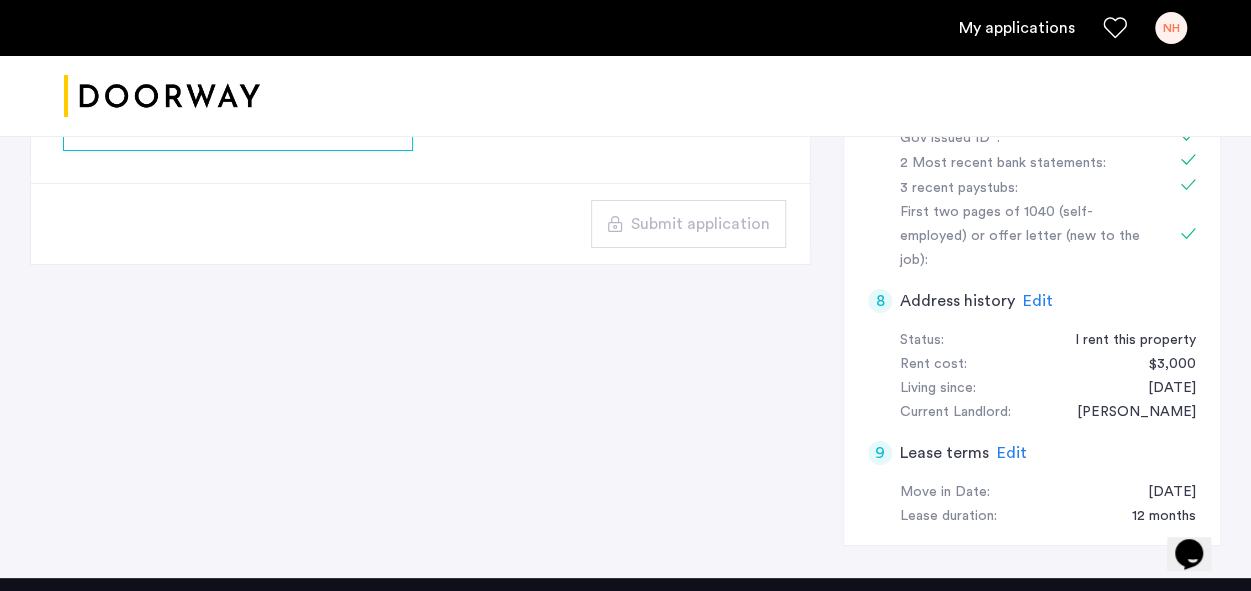 click on "Edit" 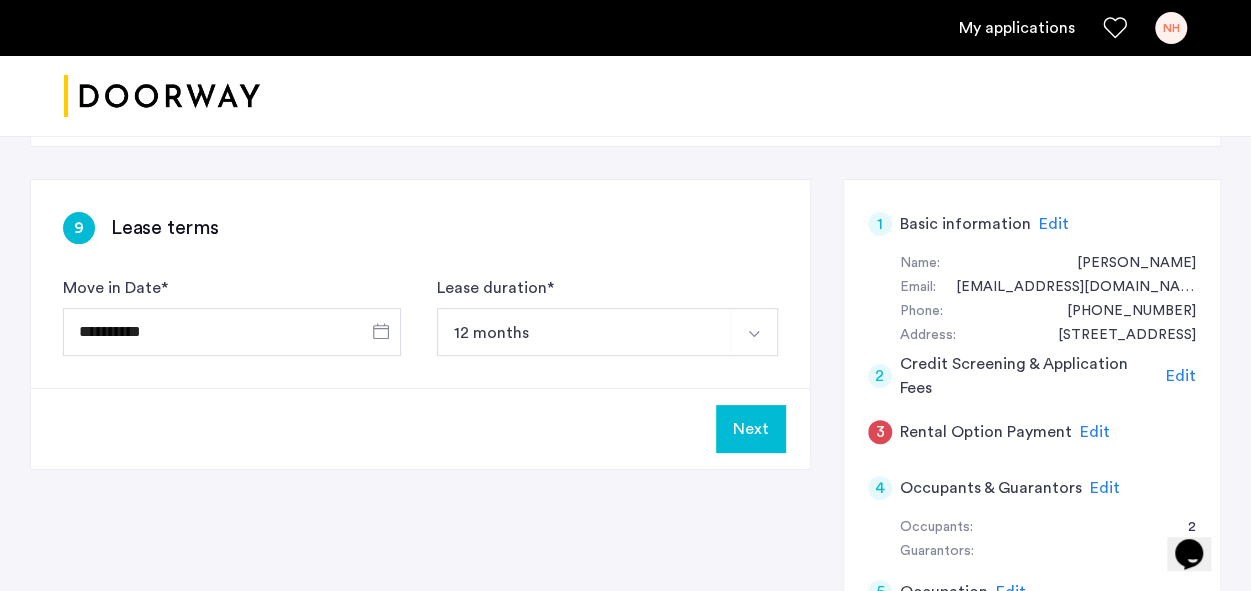 scroll, scrollTop: 274, scrollLeft: 0, axis: vertical 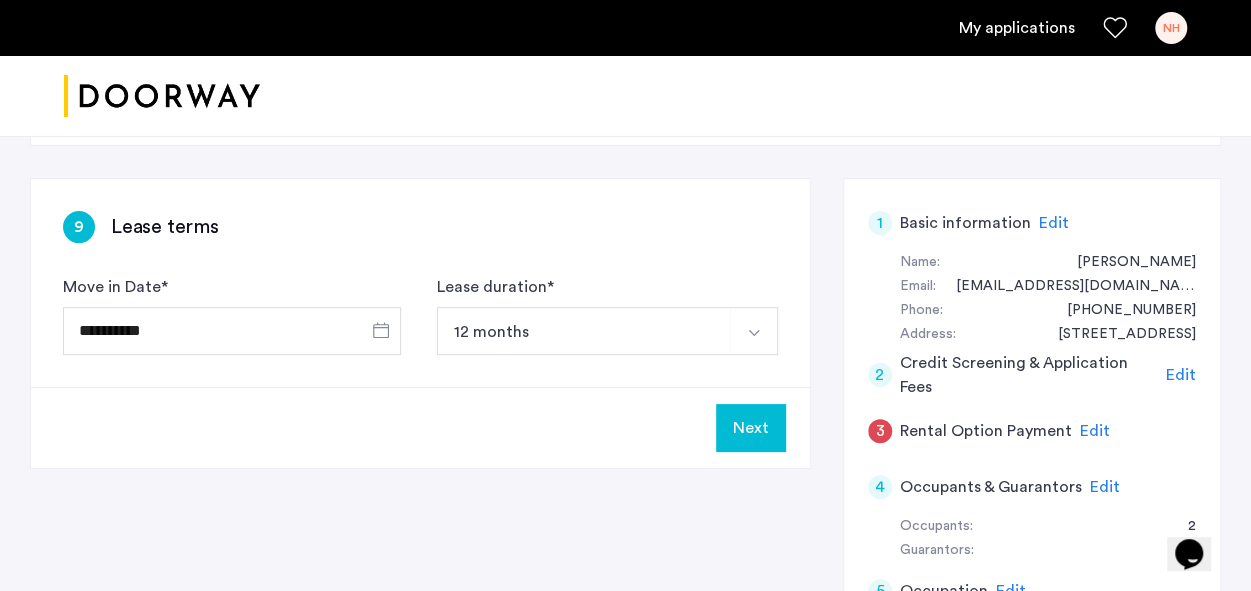 click on "Next" 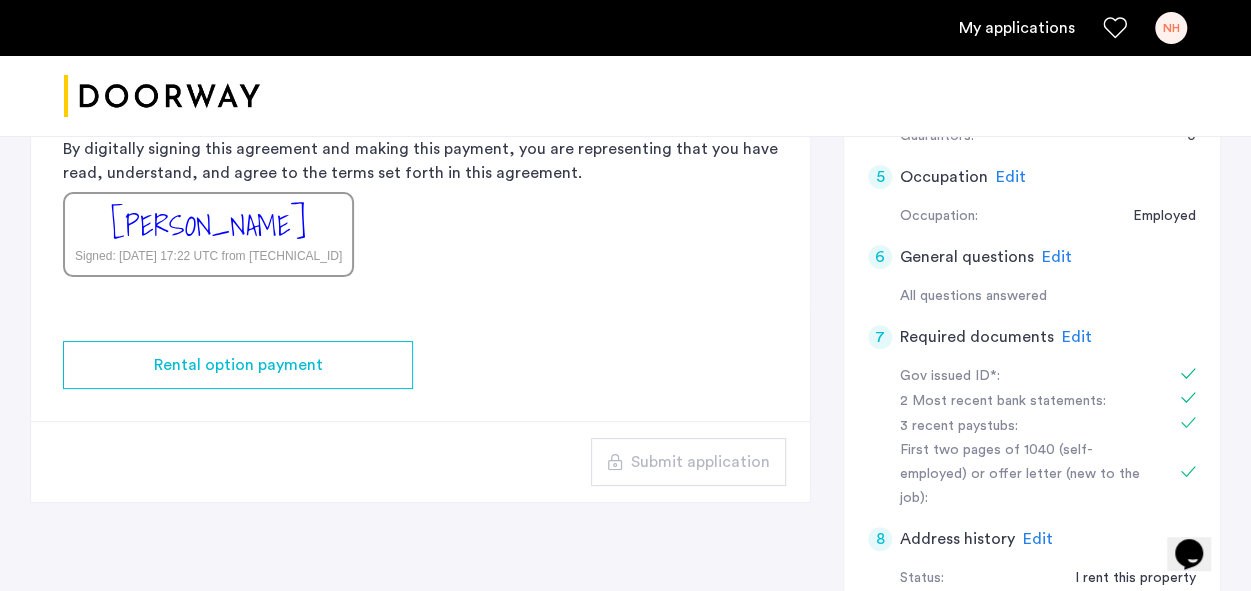 scroll, scrollTop: 689, scrollLeft: 0, axis: vertical 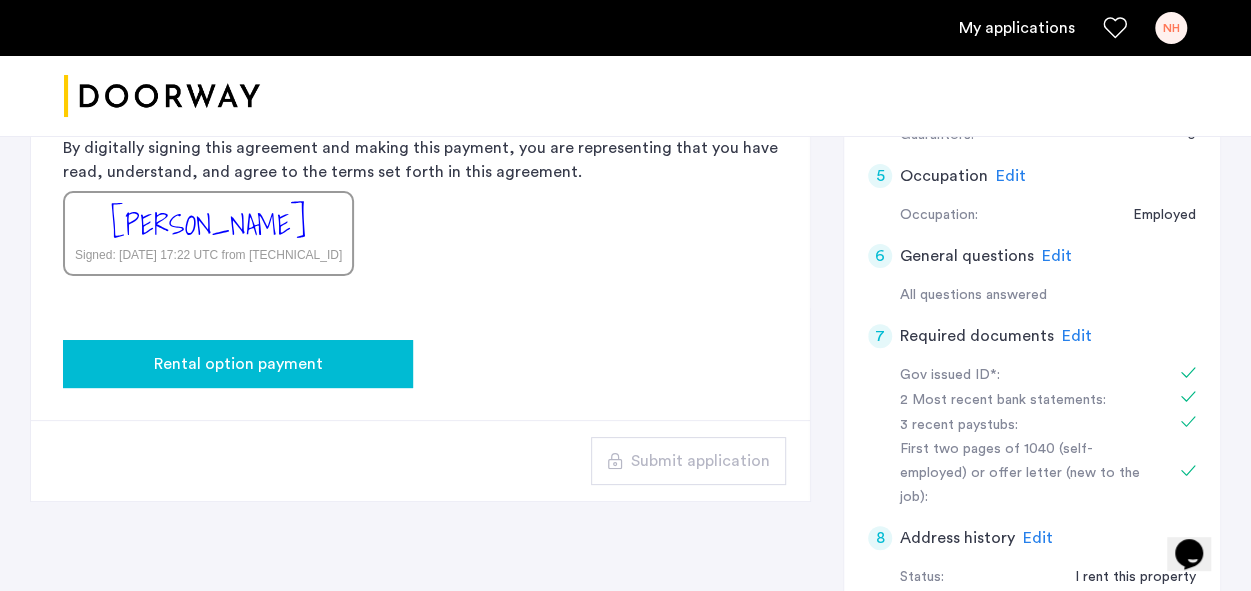 click on "Rental option payment" 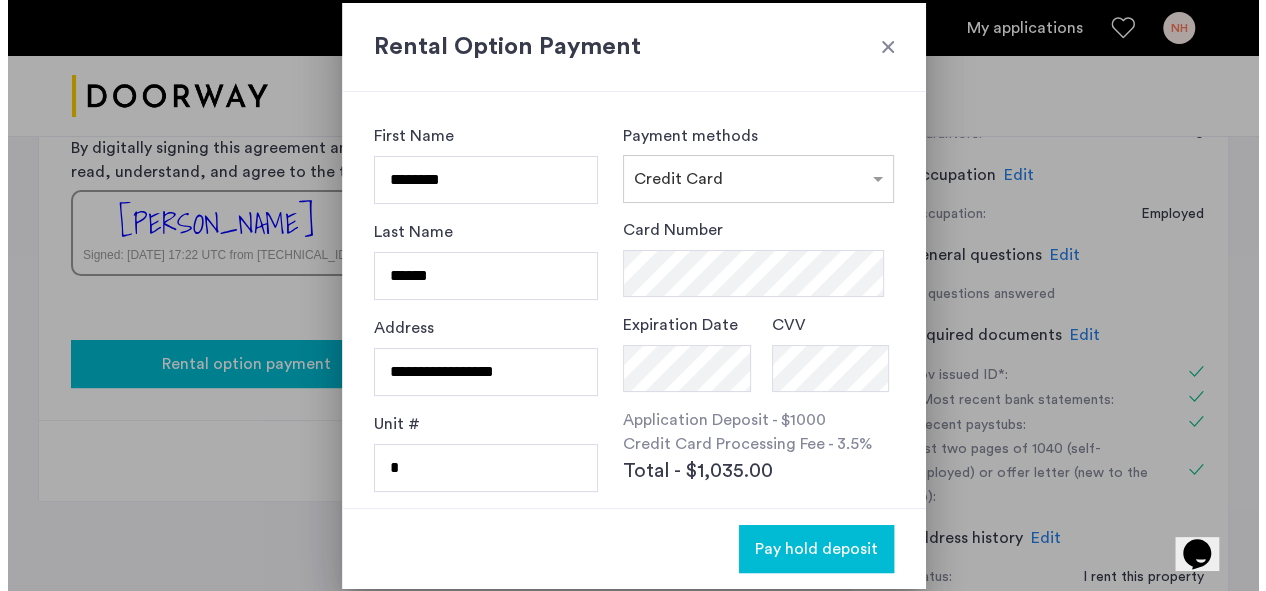 scroll, scrollTop: 0, scrollLeft: 0, axis: both 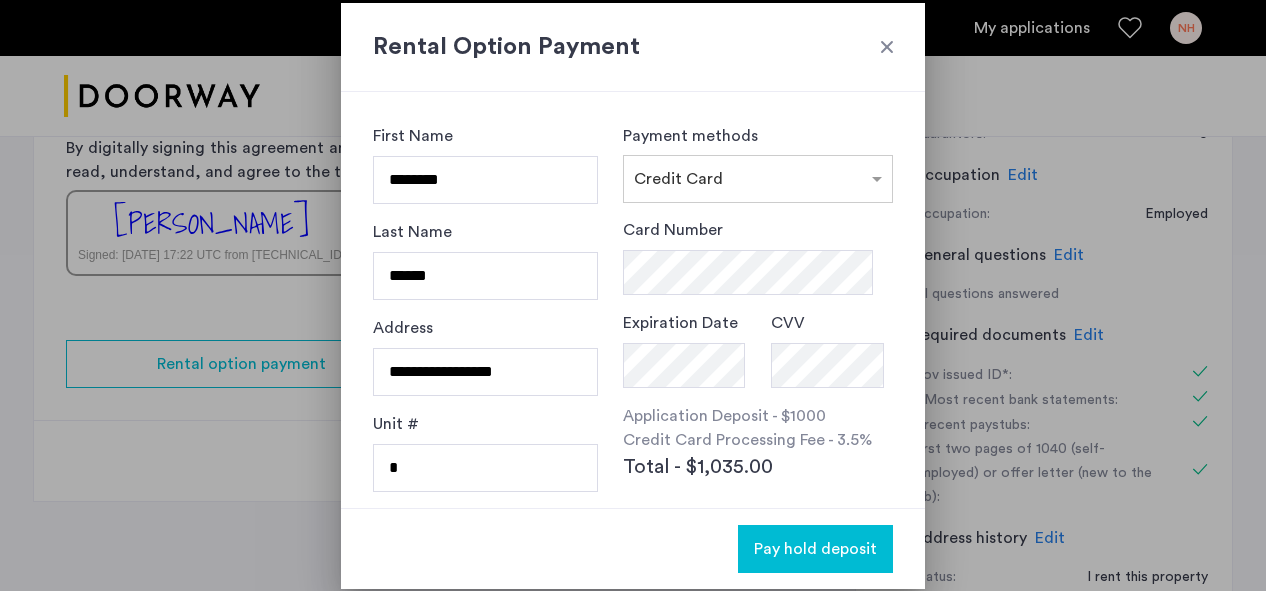 click at bounding box center [887, 47] 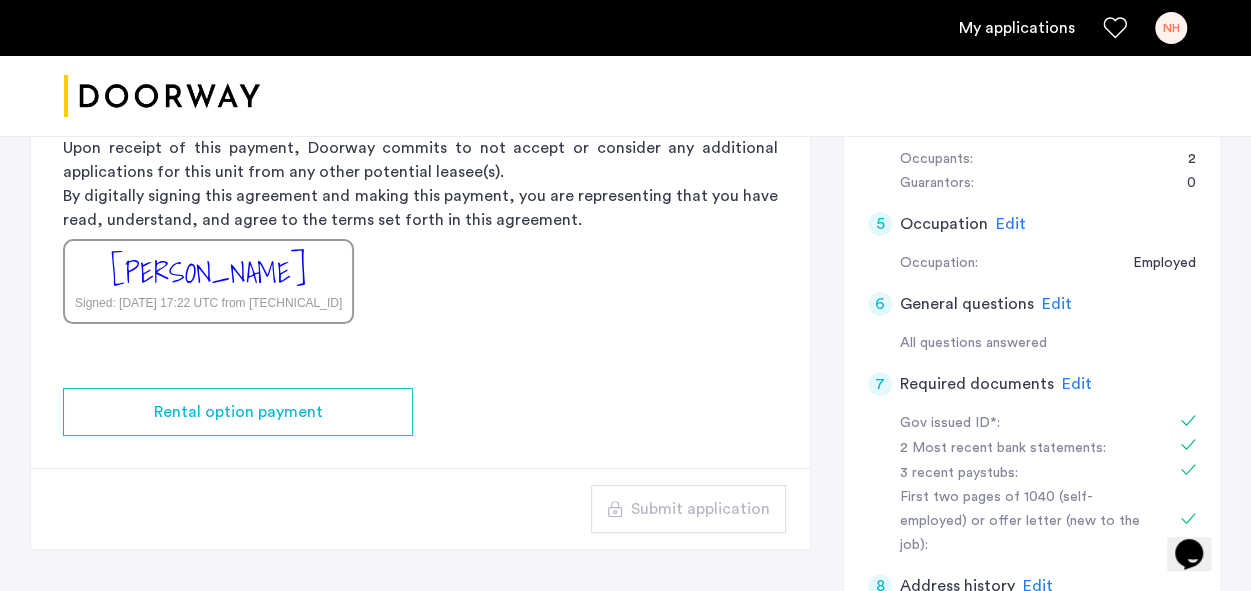 scroll, scrollTop: 601, scrollLeft: 0, axis: vertical 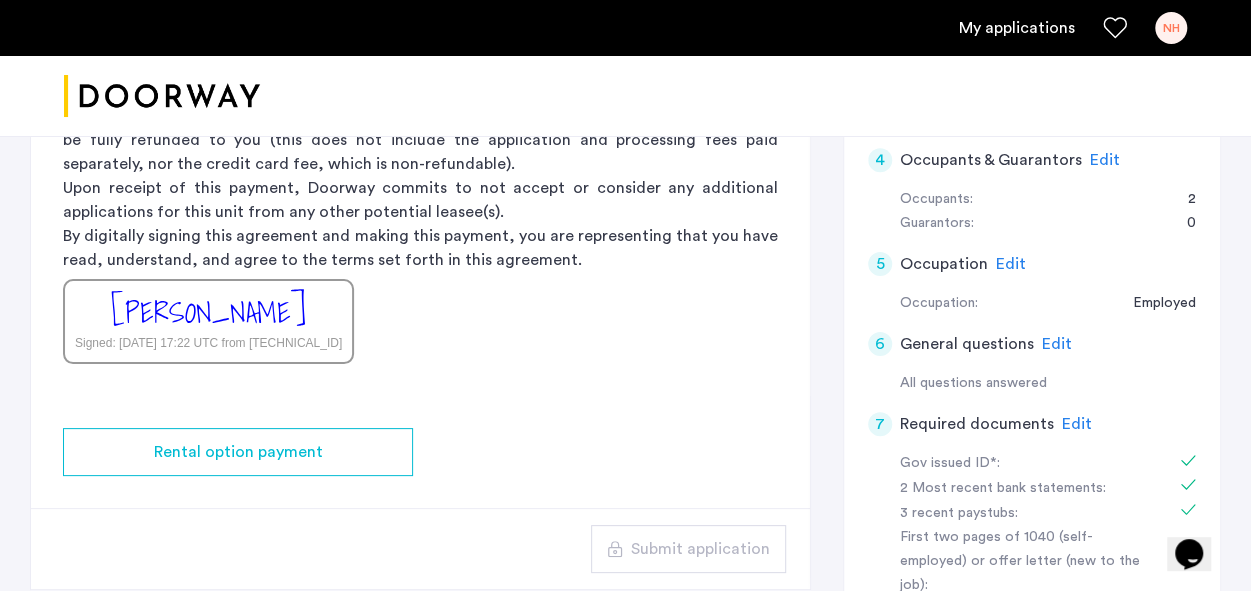 click on "Rental Option Payment Doorway is a duly licensed real estate brokerage in the State of New York. Doorway is a dual agency that represents both the tenant and landlord. By submitting this rental option payment, you are committing to leasing this apartment in the event you are deemed qualified by the owner/management of the property. In the event you are deemed unqualified to lease the property, your rental option payment will be fully refunded to you (this does not include the application and processing fees paid separately, nor the credit card fee, which is non-refundable). Upon receipt of this payment, Doorway commits to not accept or consider any additional applications for this unit from any other potential leasee(s). By digitally signing this agreement and making this payment, you are representing that you have read, understand, and agree to the terms set forth in this agreement. Nicholas Hakimi Signed: Jul 10, 2025 at 17:22 UTC from 162.158.159.178" 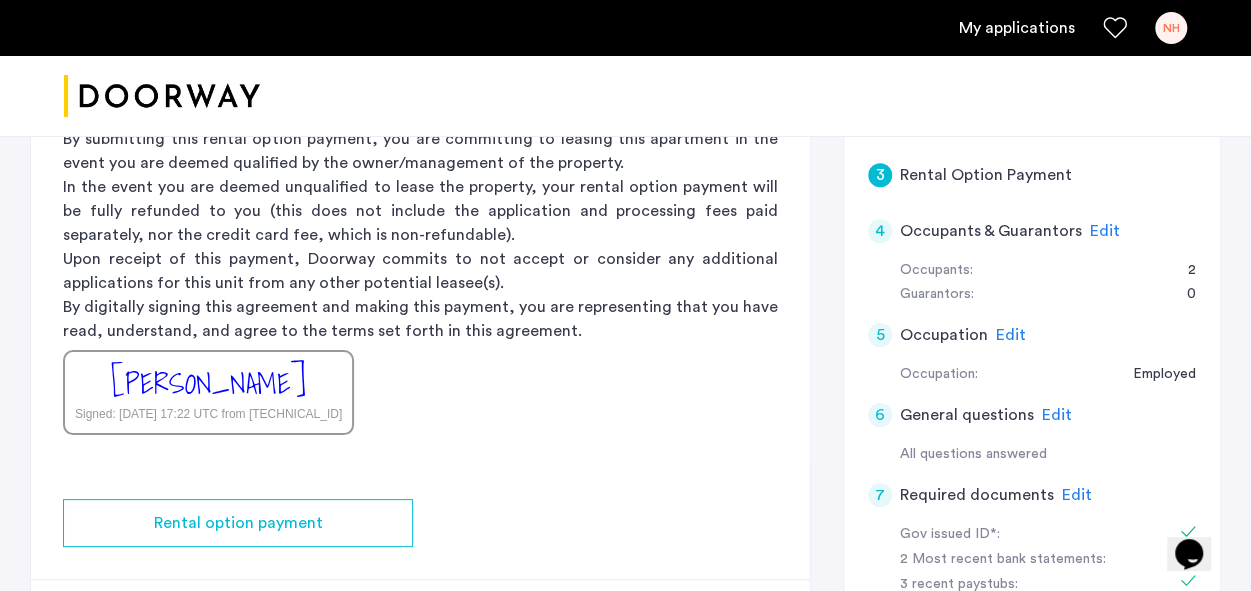 scroll, scrollTop: 528, scrollLeft: 0, axis: vertical 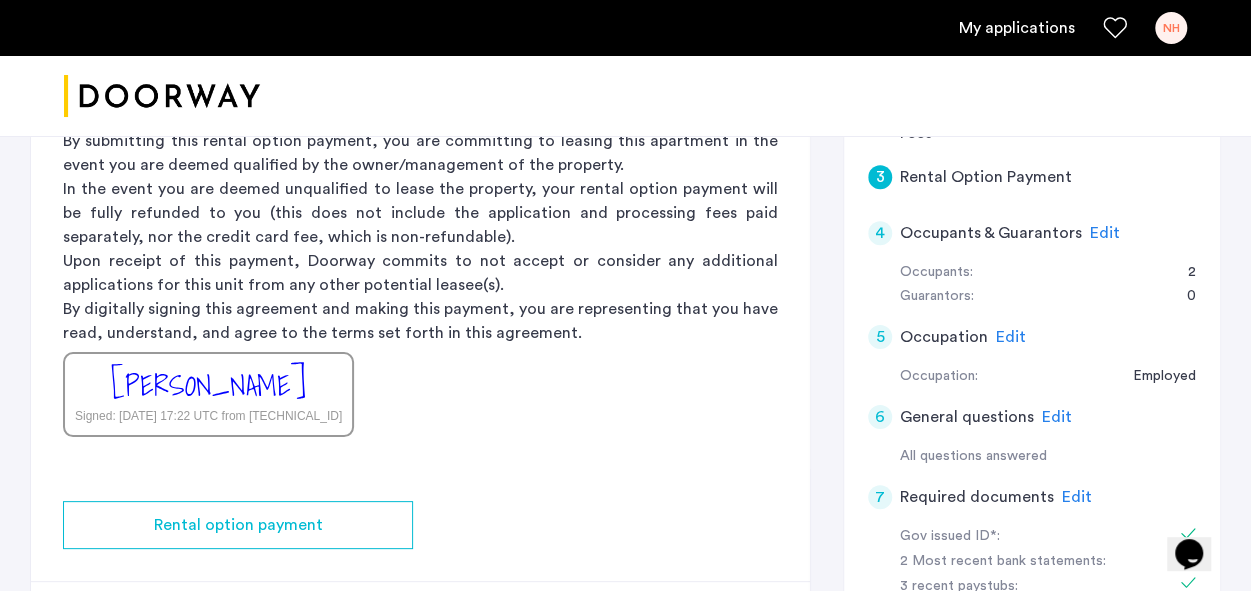 click on "Nicholas Hakimi Signed: Jul 10, 2025 at 17:22 UTC from 162.158.159.178" 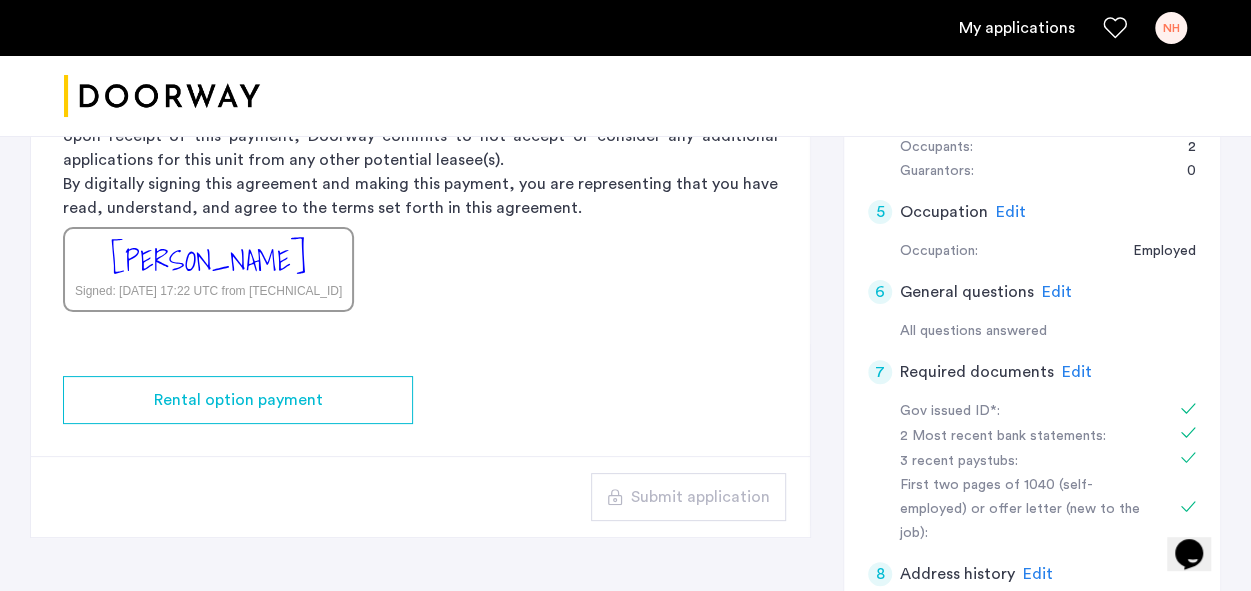 scroll, scrollTop: 656, scrollLeft: 0, axis: vertical 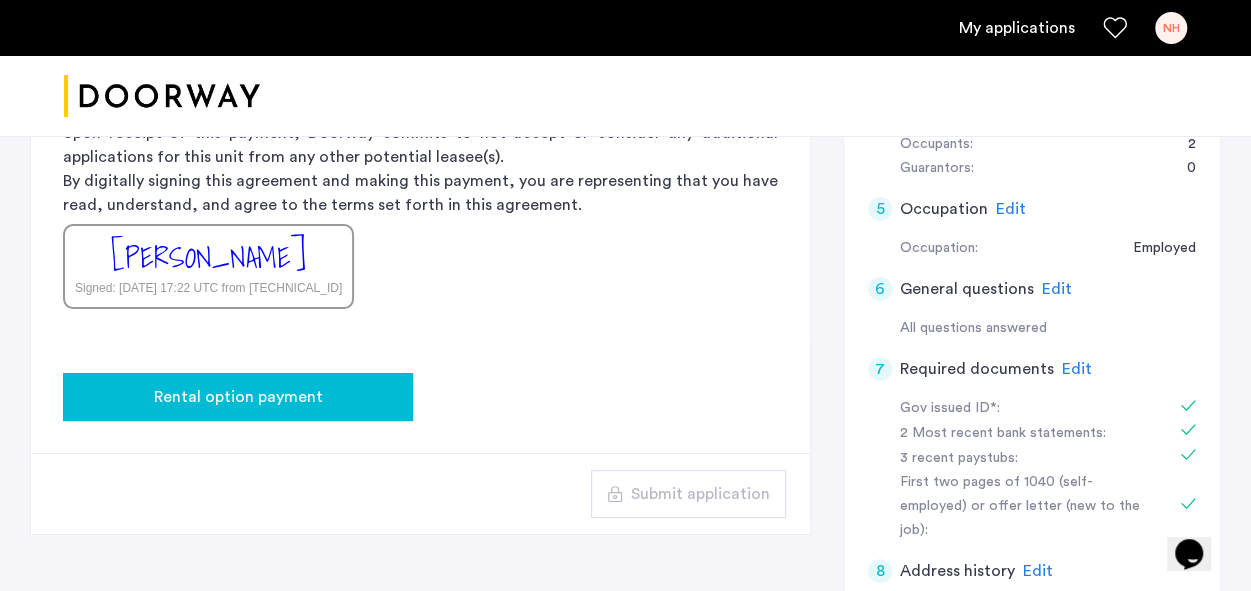 click on "Rental option payment" 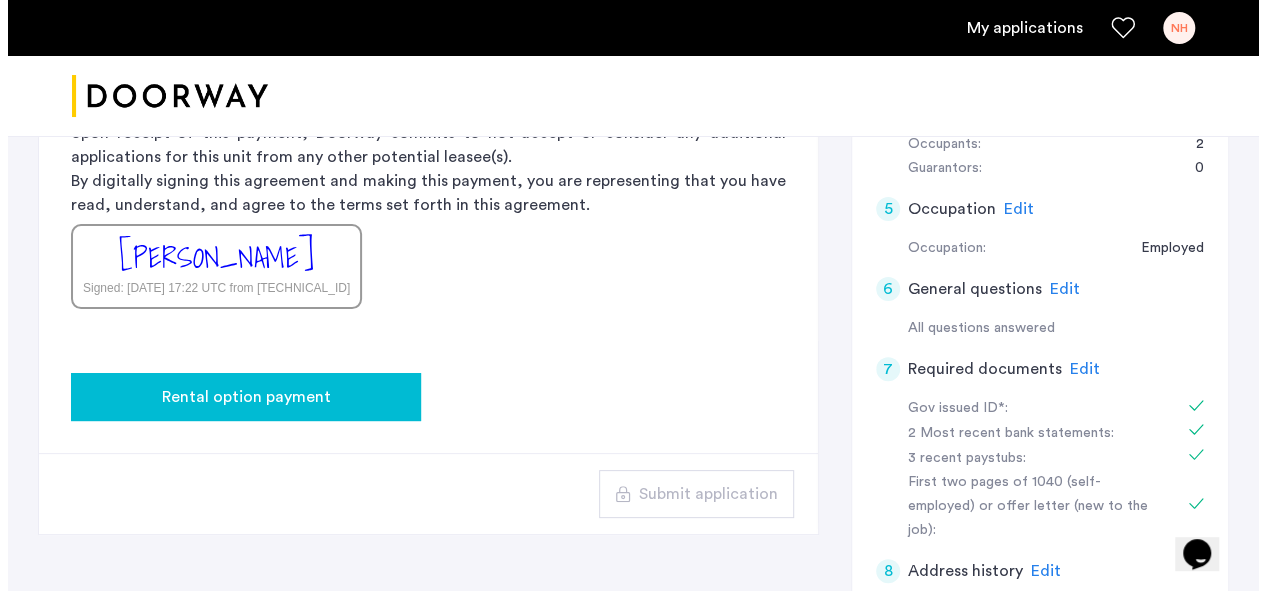 scroll, scrollTop: 0, scrollLeft: 0, axis: both 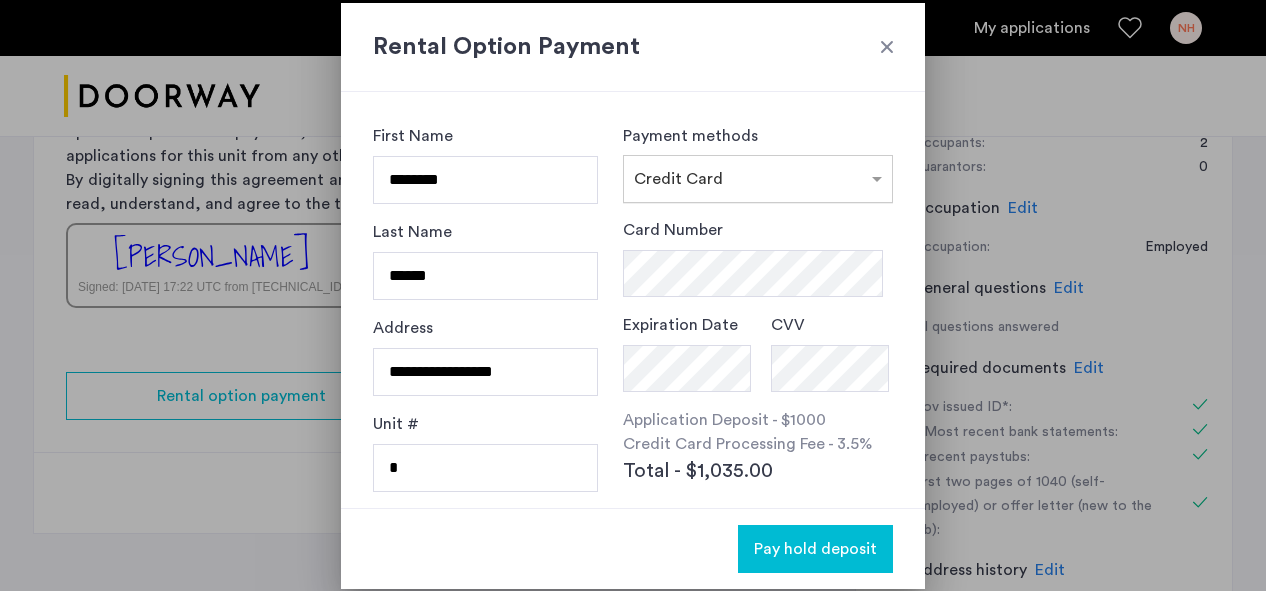 click at bounding box center [758, 173] 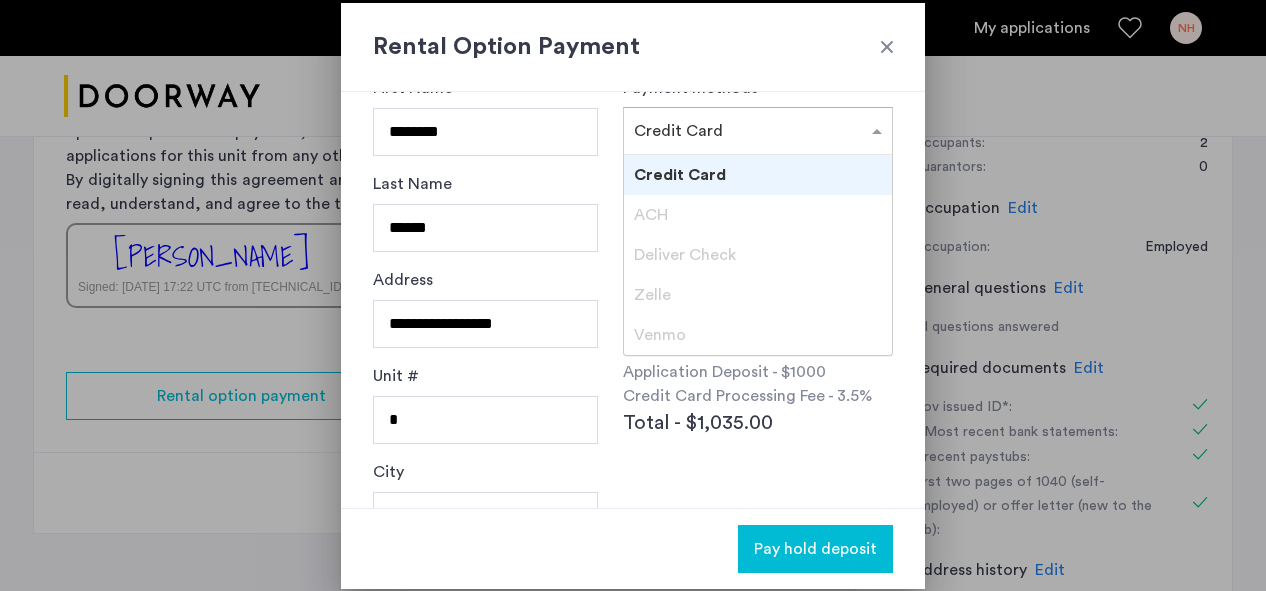 scroll, scrollTop: 50, scrollLeft: 0, axis: vertical 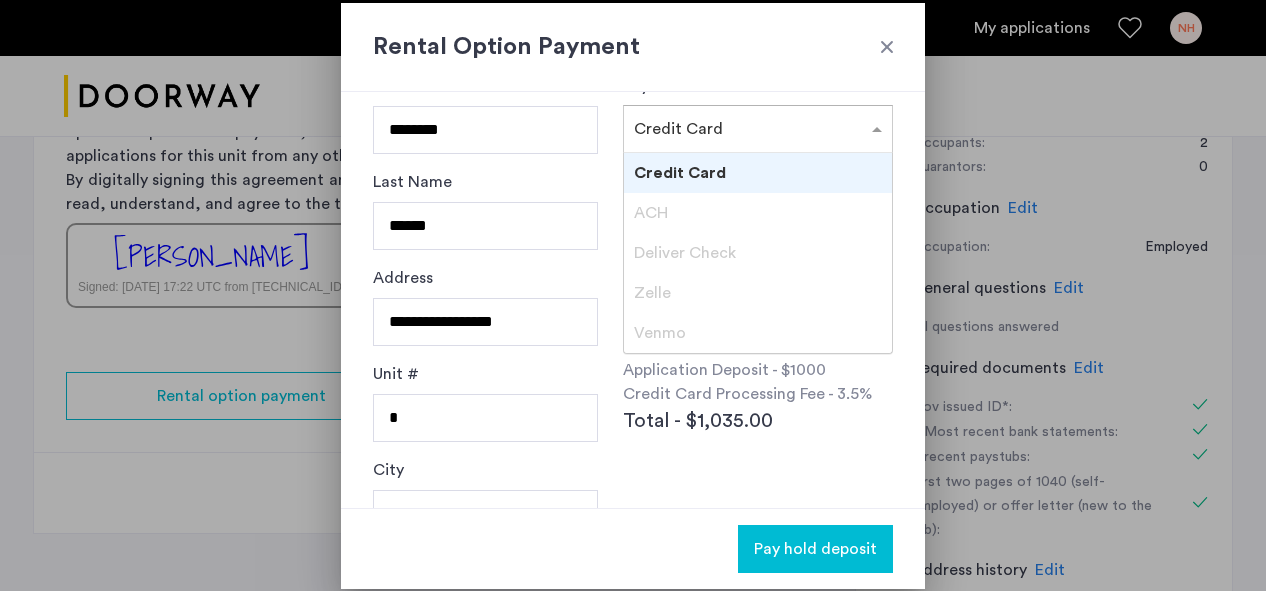 click on "ACH" at bounding box center (758, 213) 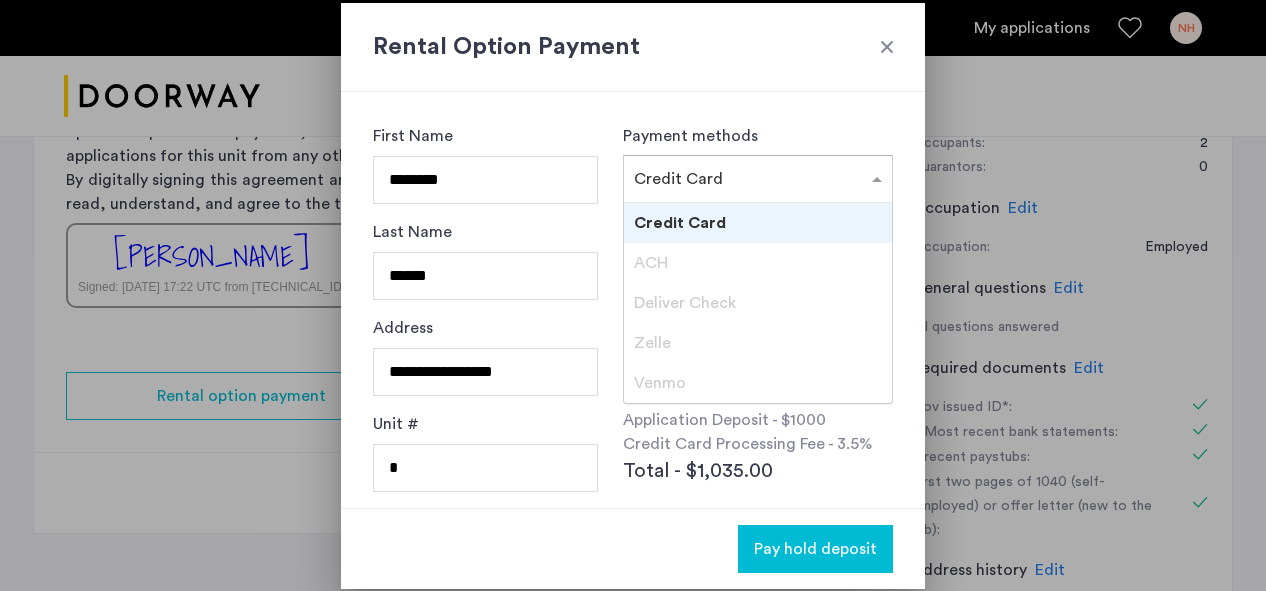 click at bounding box center (879, 179) 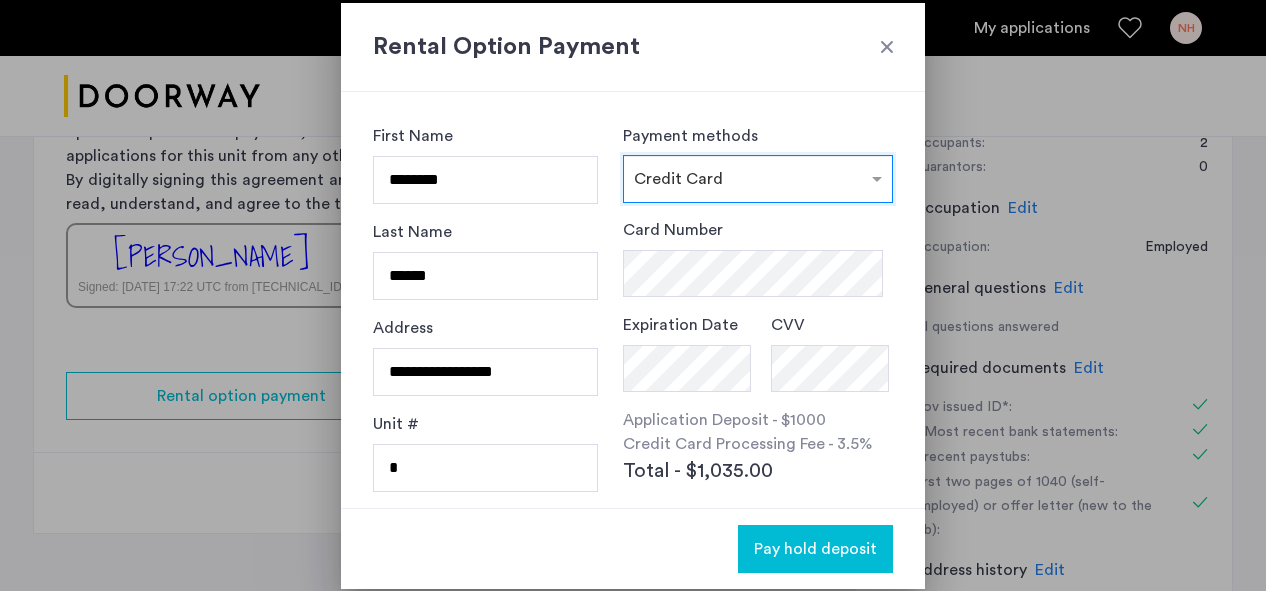 click on "Payment methods ×  Credit Card" at bounding box center [758, 163] 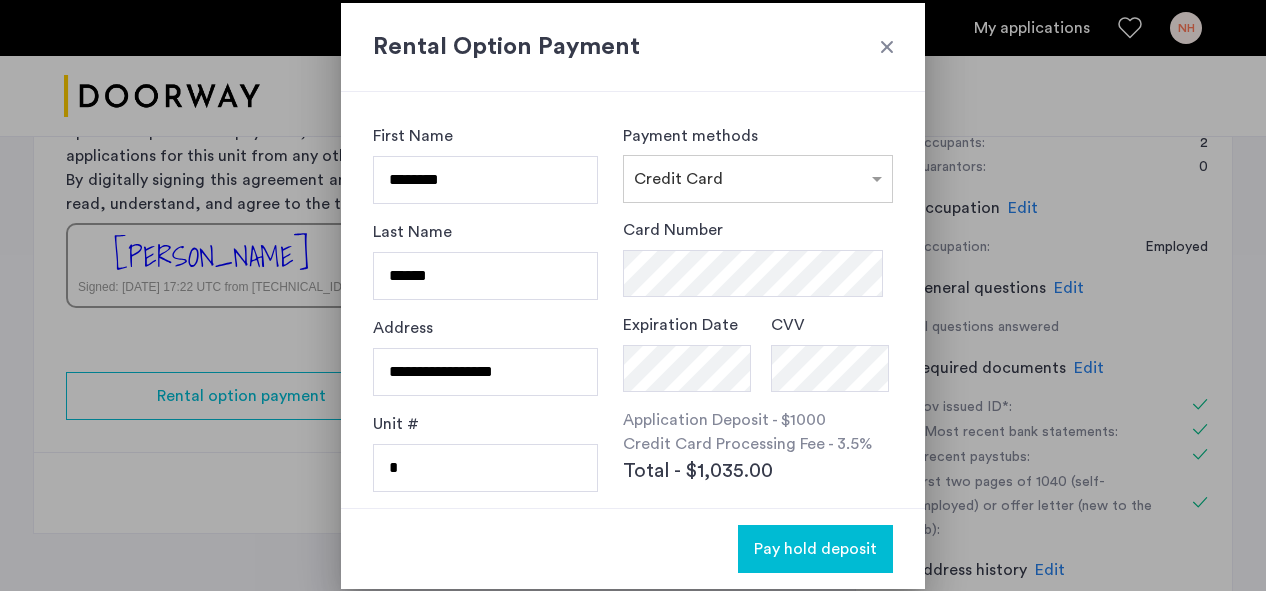 click at bounding box center [887, 47] 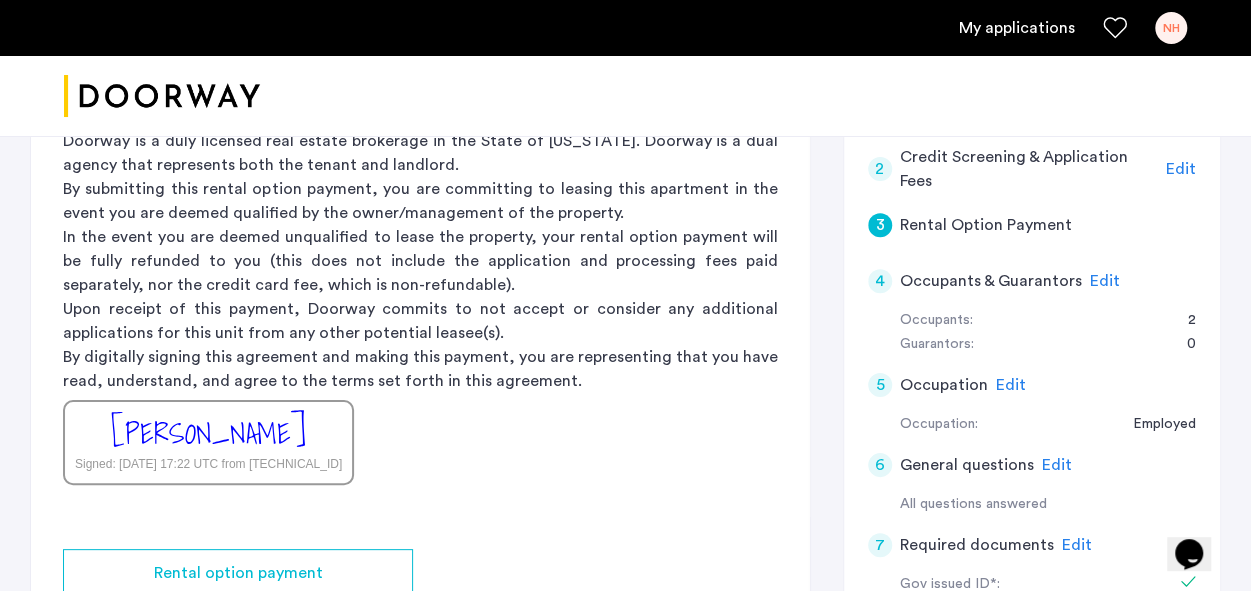 scroll, scrollTop: 430, scrollLeft: 0, axis: vertical 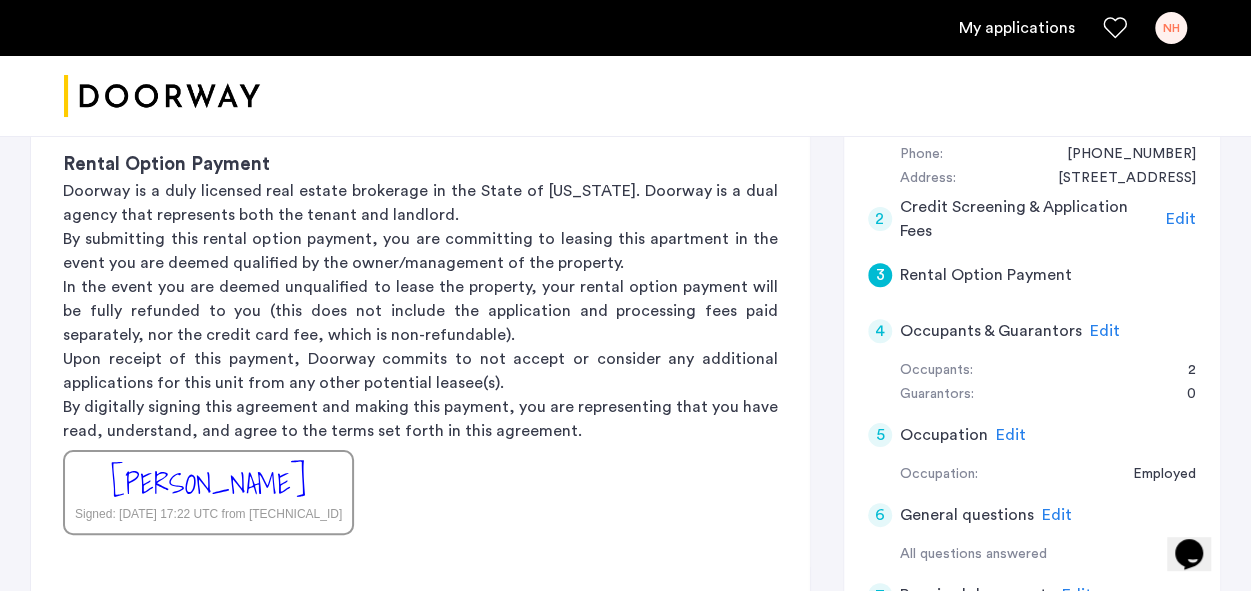 click on "Edit" 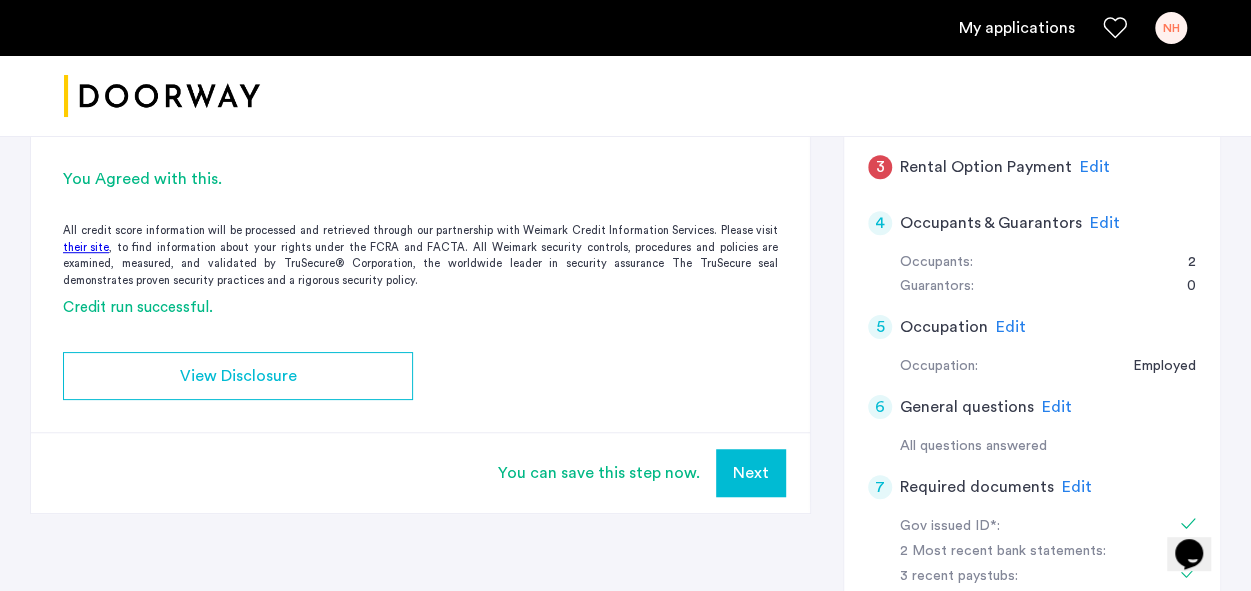 scroll, scrollTop: 538, scrollLeft: 0, axis: vertical 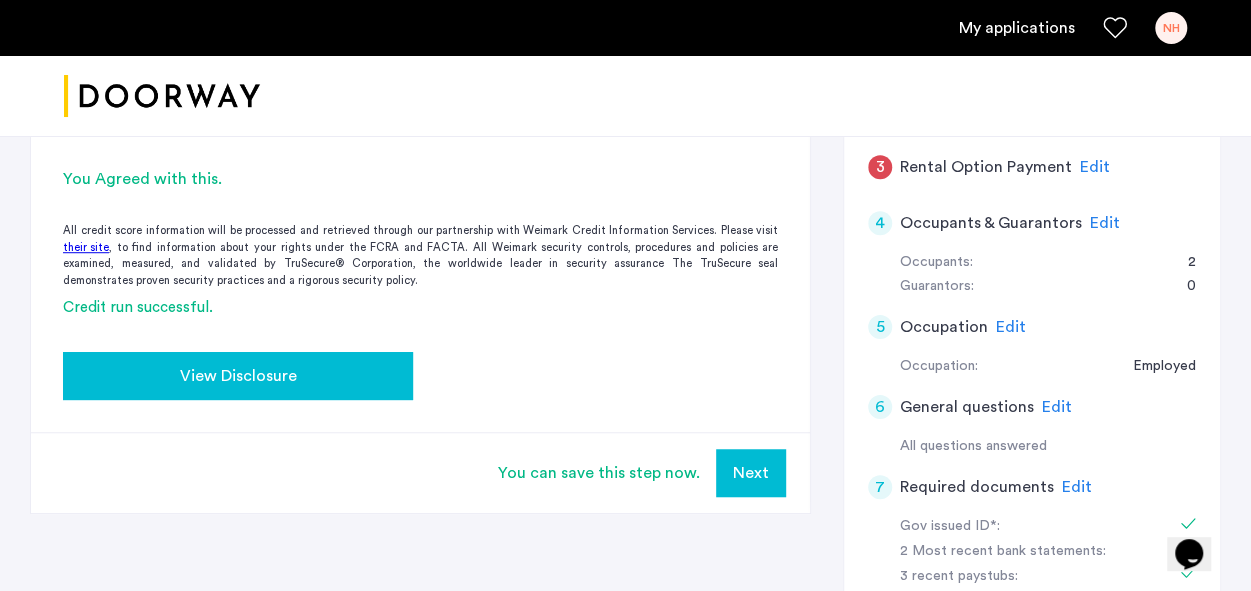 click on "View Disclosure" 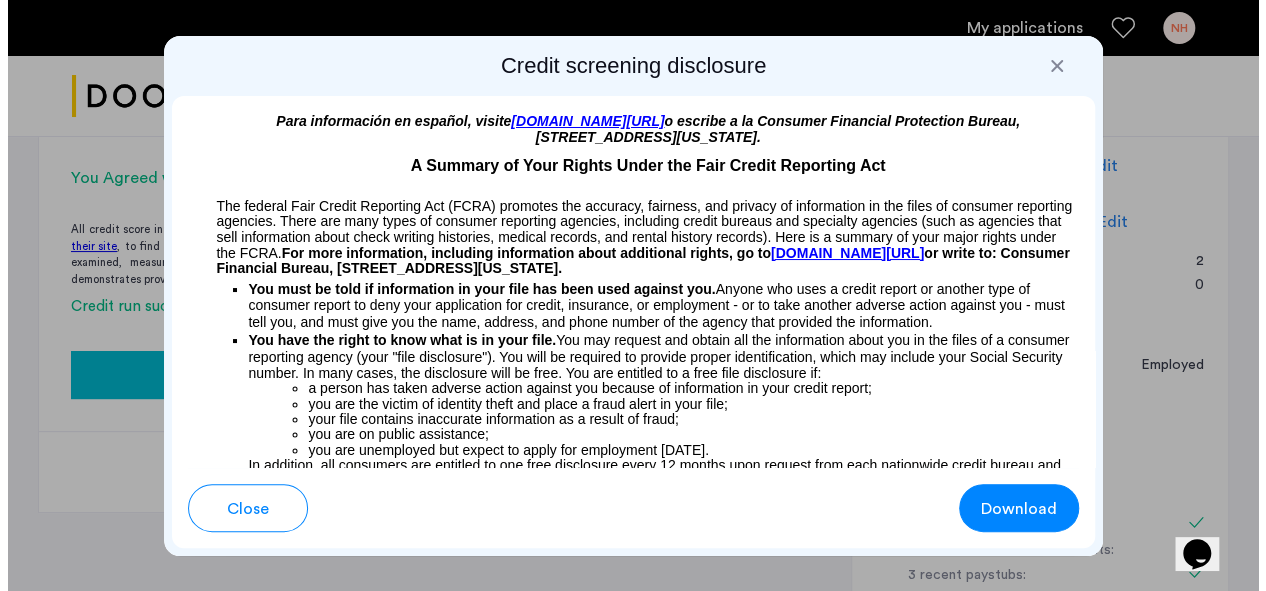scroll, scrollTop: 0, scrollLeft: 0, axis: both 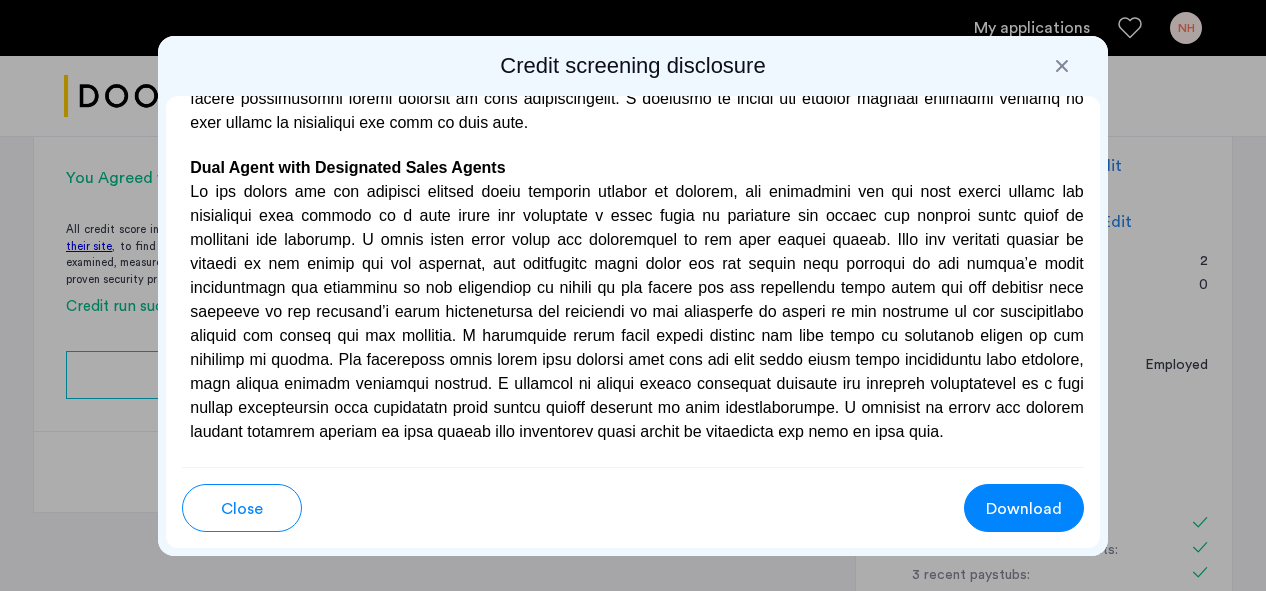click at bounding box center [1062, 66] 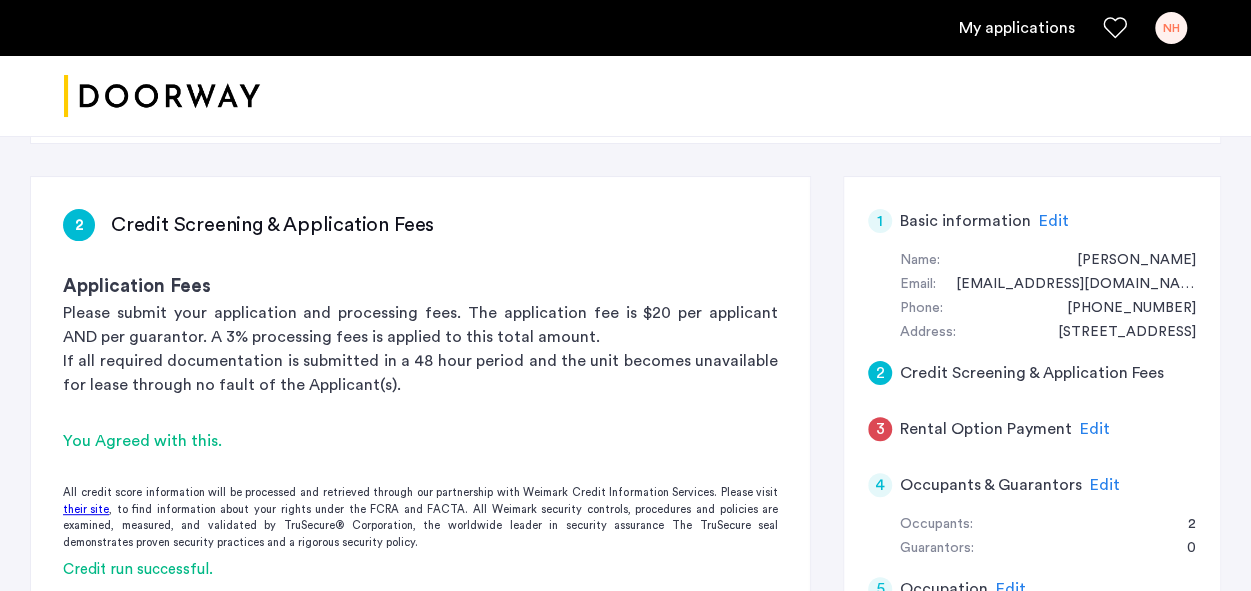scroll, scrollTop: 368, scrollLeft: 0, axis: vertical 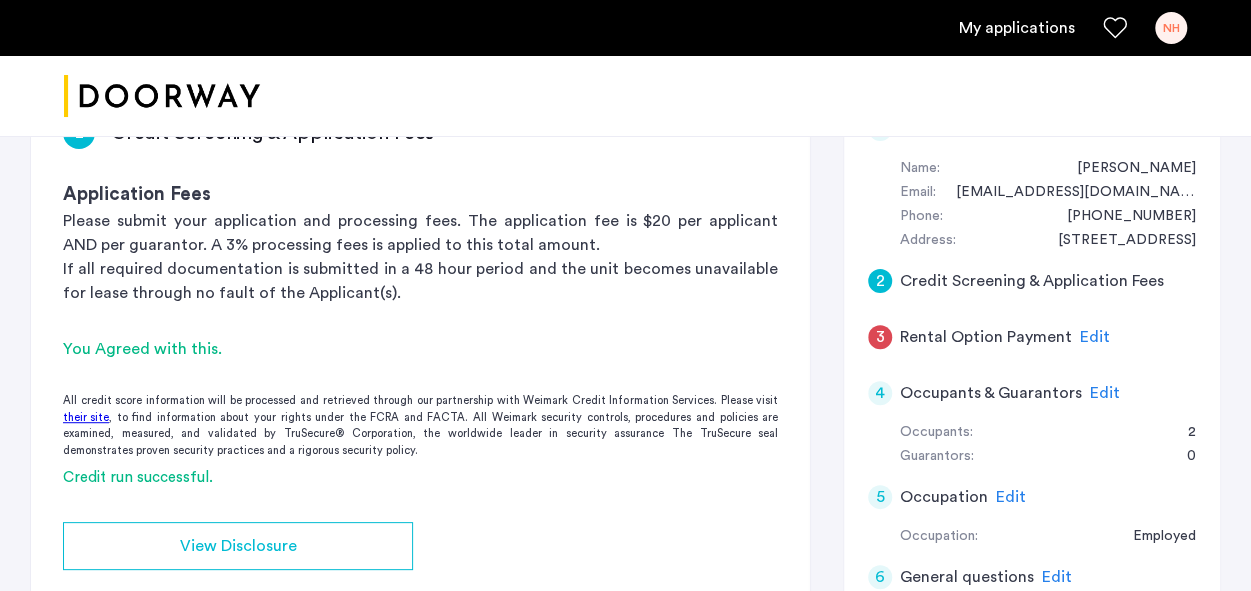 click on "Credit Screening & Application Fees" 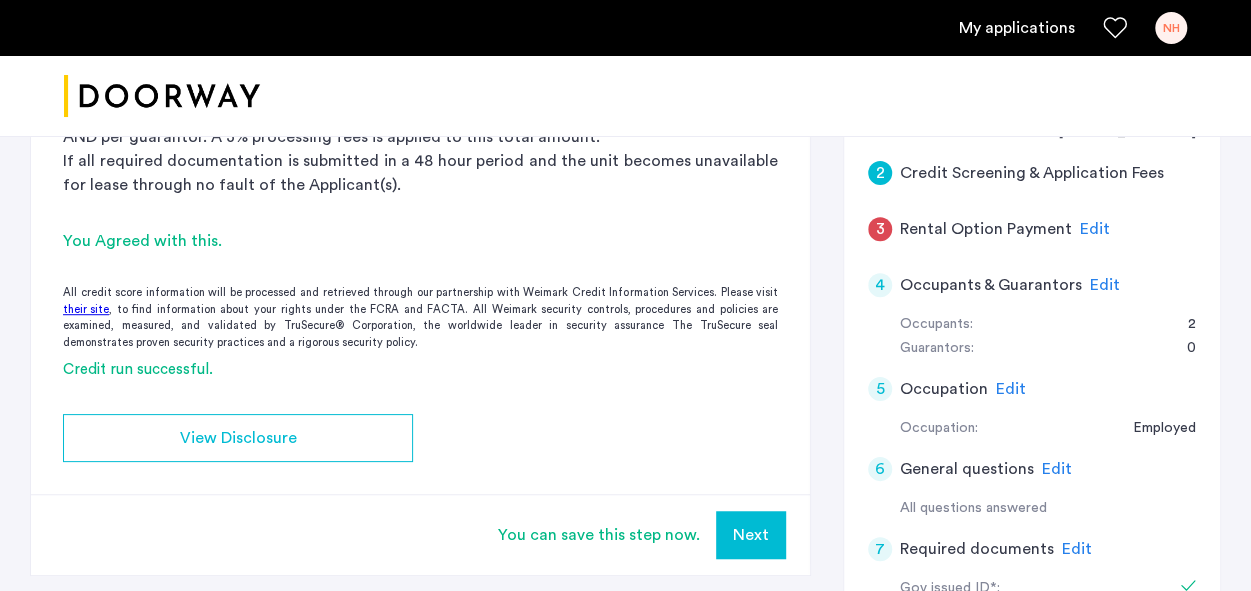 scroll, scrollTop: 454, scrollLeft: 0, axis: vertical 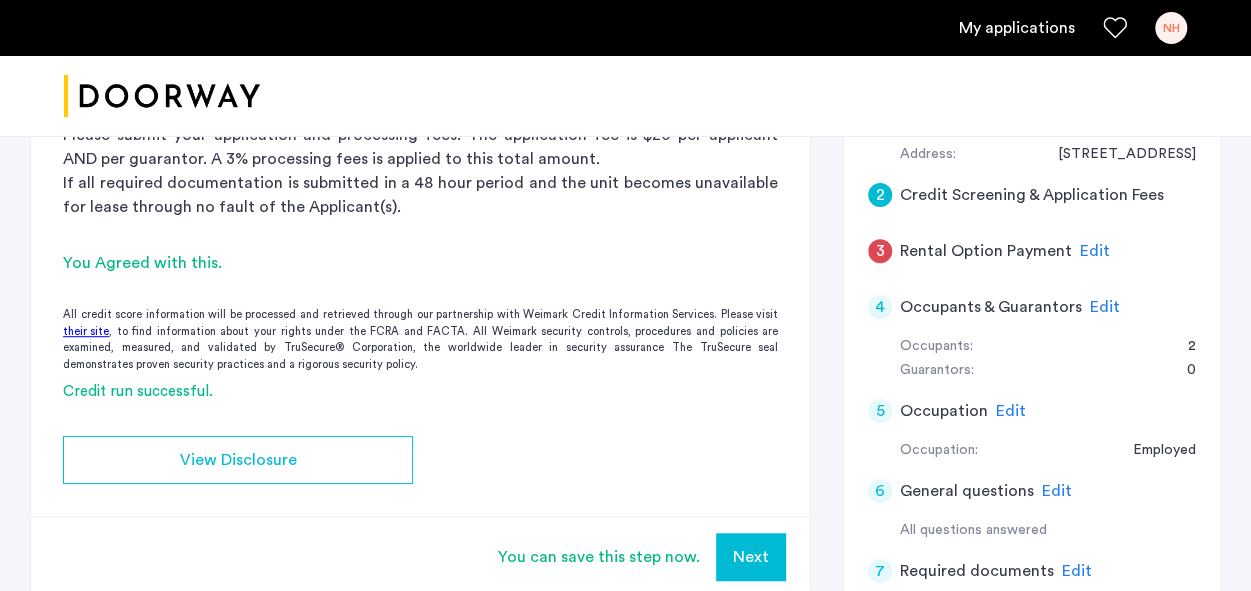 click on "Edit" 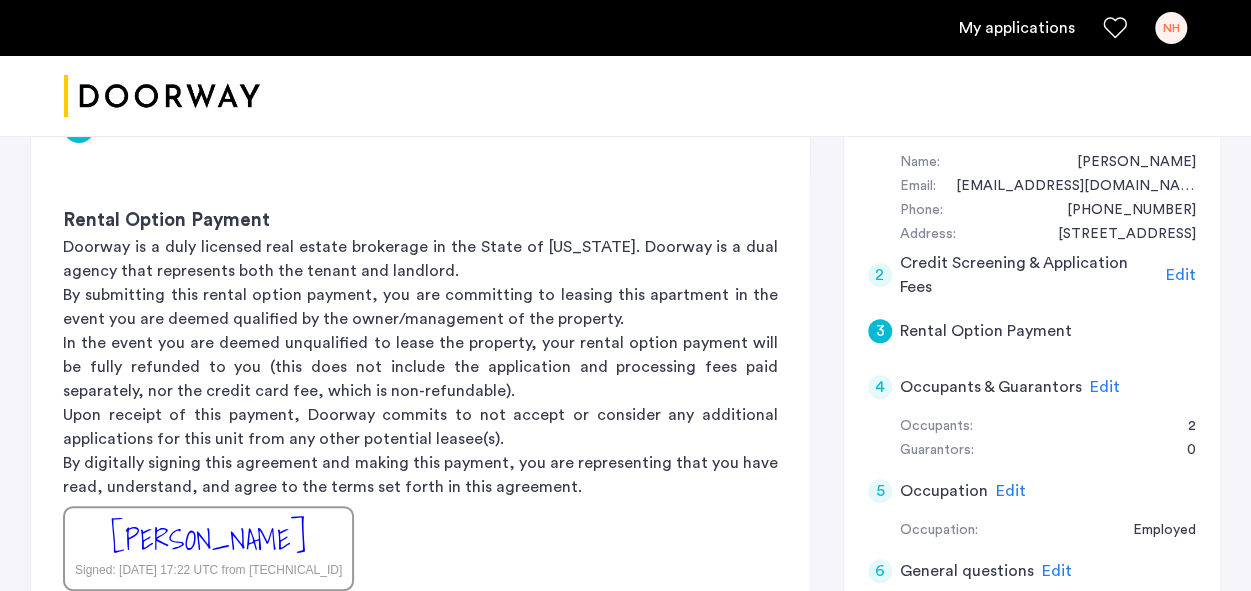 scroll, scrollTop: 706, scrollLeft: 0, axis: vertical 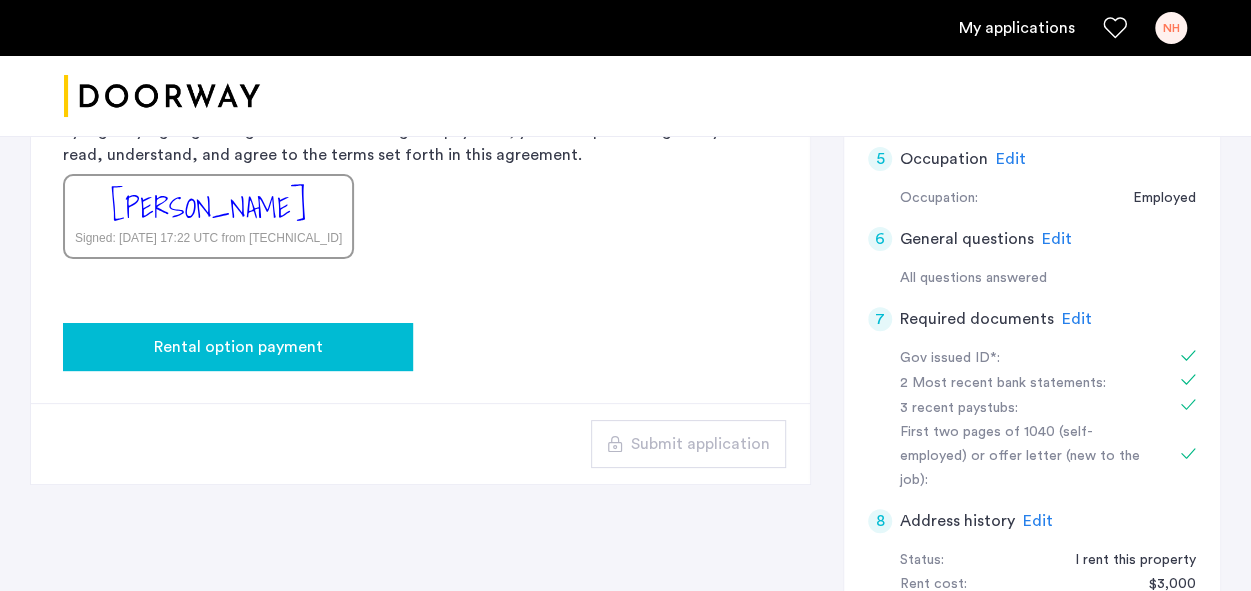 click on "Rental option payment" 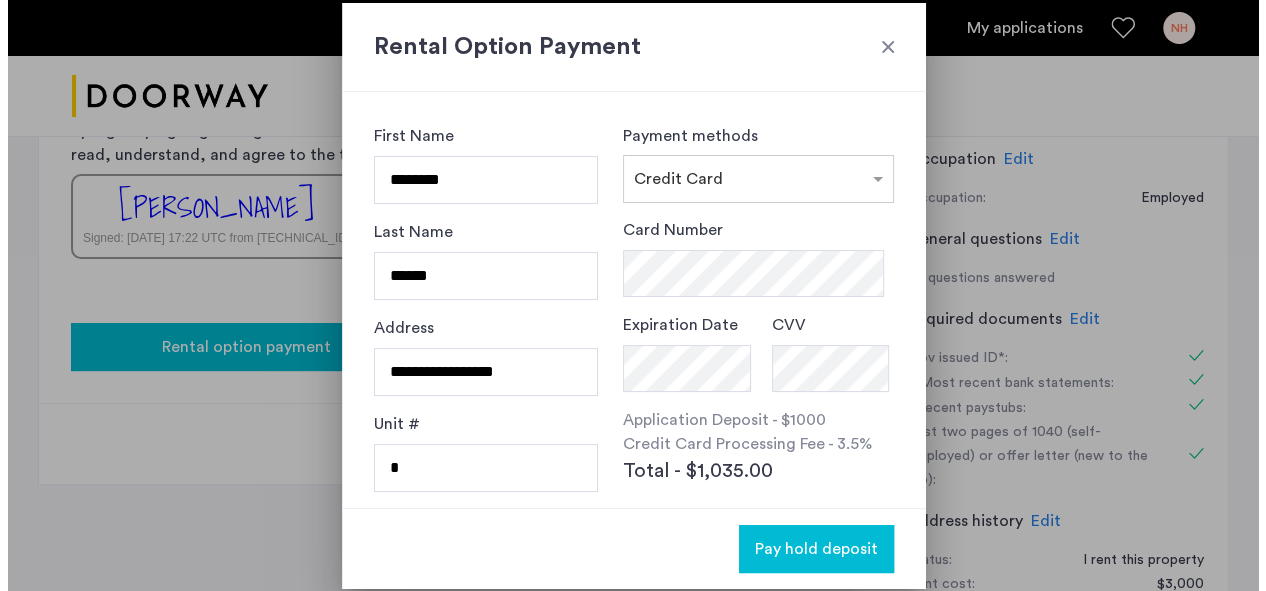 scroll, scrollTop: 0, scrollLeft: 0, axis: both 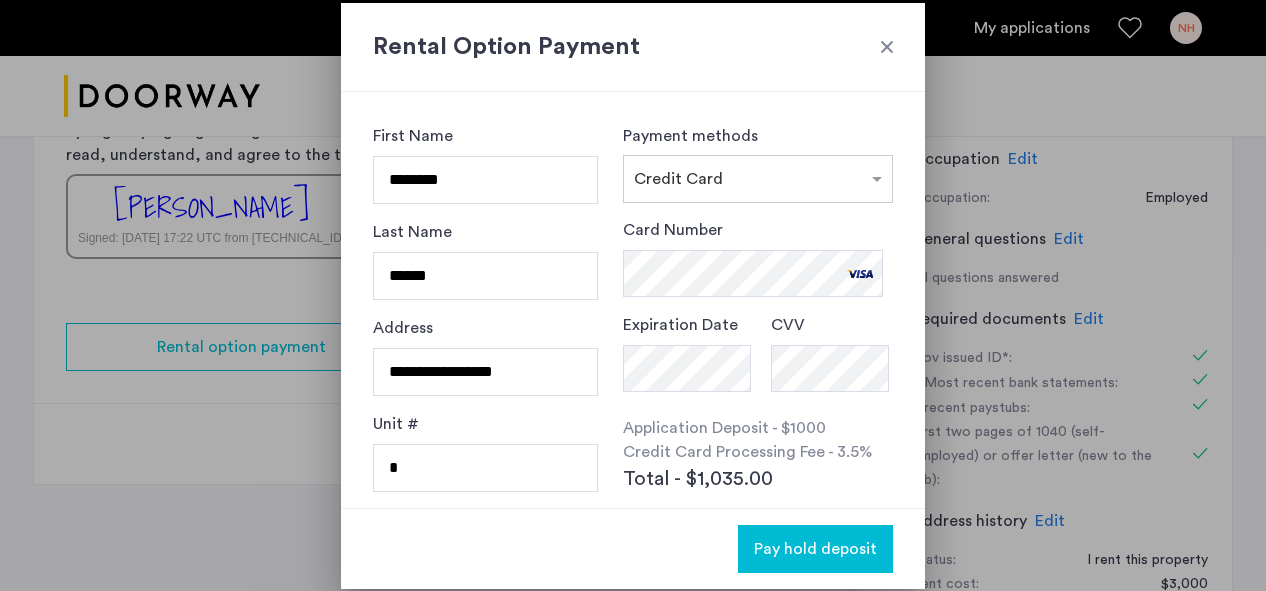 click on "Pay hold deposit" at bounding box center [815, 549] 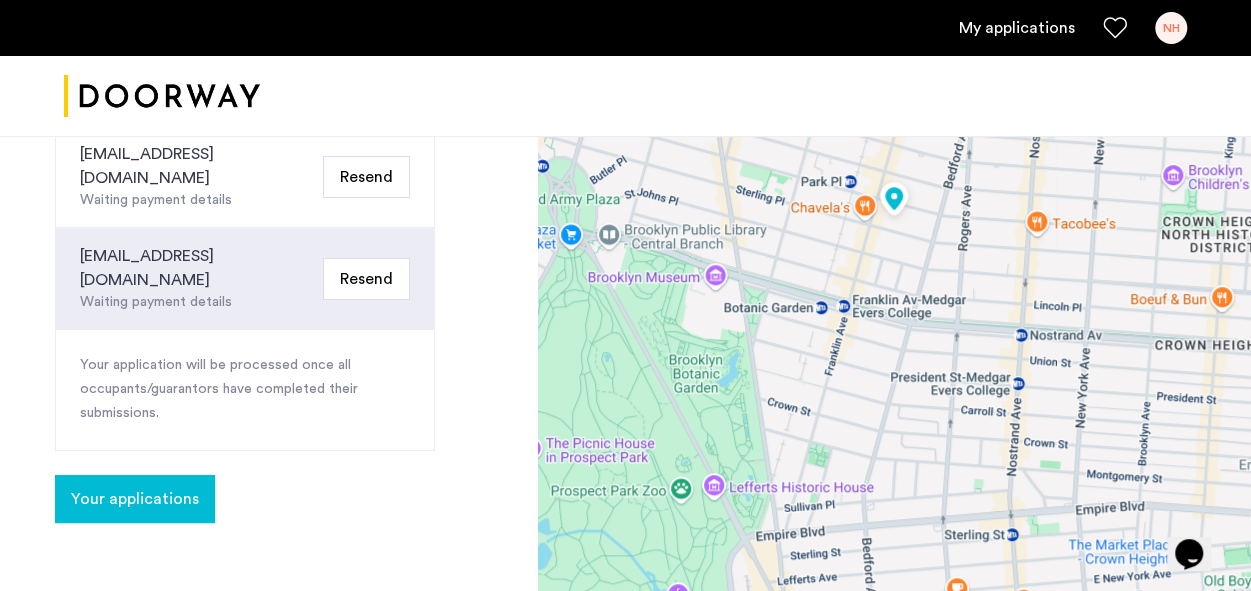 scroll, scrollTop: 432, scrollLeft: 0, axis: vertical 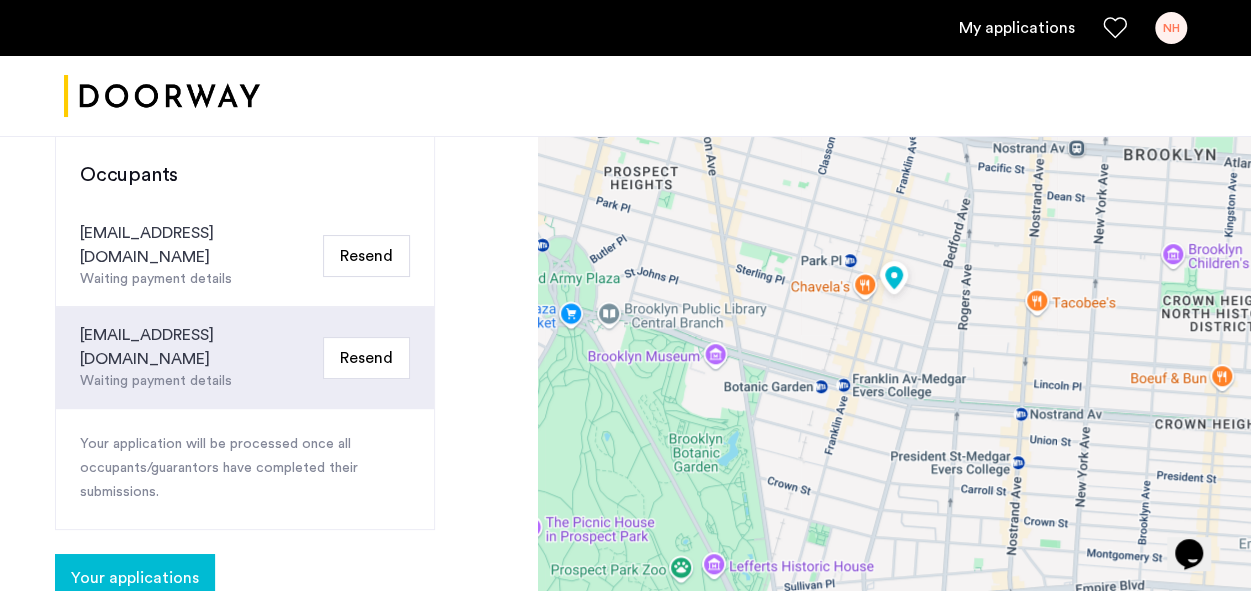 click on "My applications" at bounding box center [1017, 28] 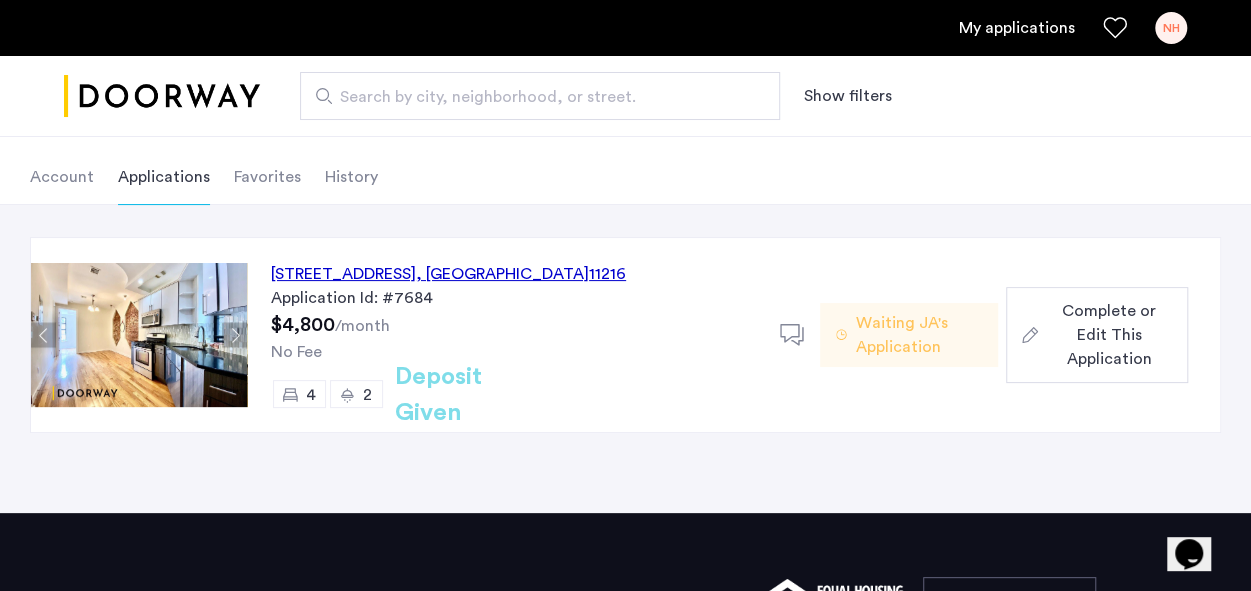 scroll, scrollTop: 93, scrollLeft: 0, axis: vertical 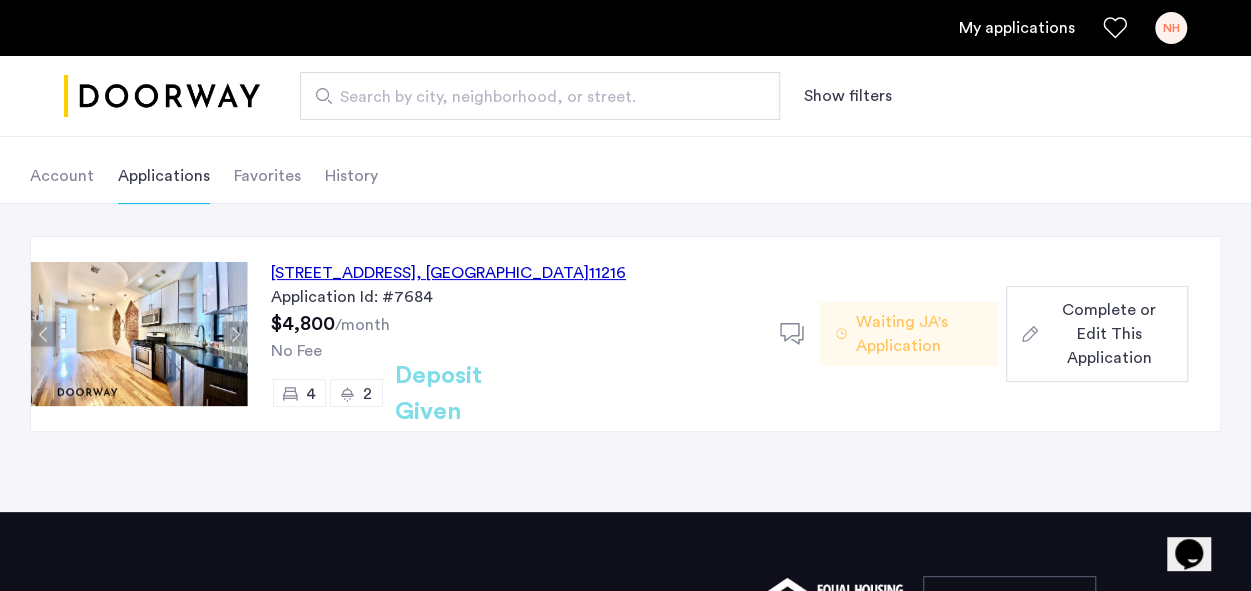 click on "Waiting JA's Application" 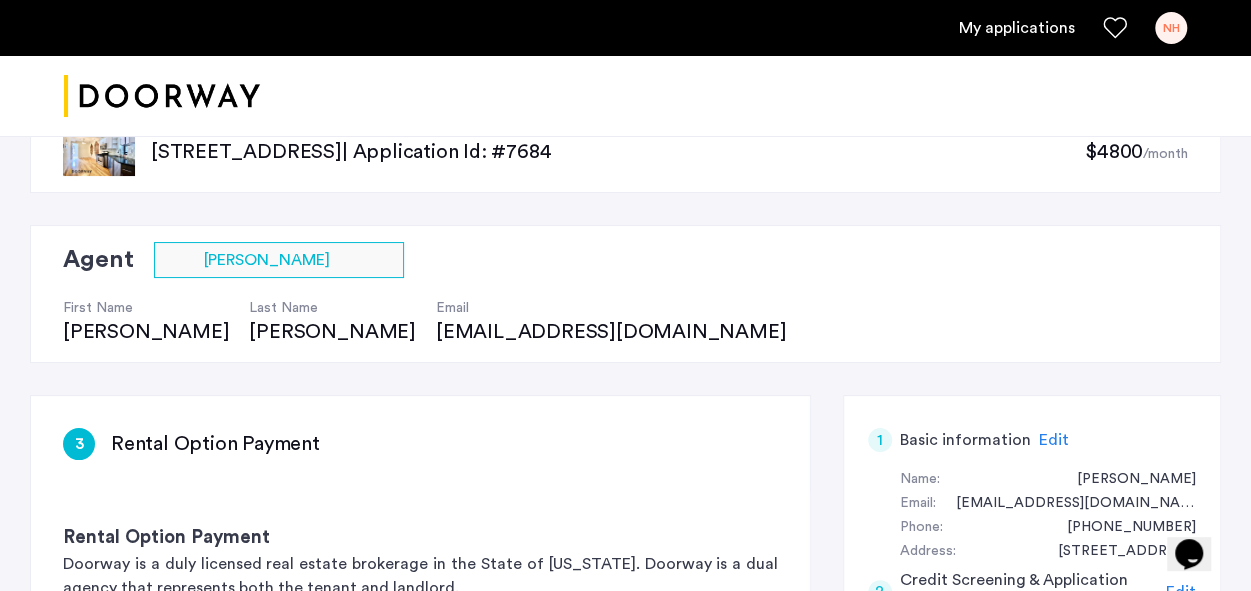 scroll, scrollTop: 0, scrollLeft: 0, axis: both 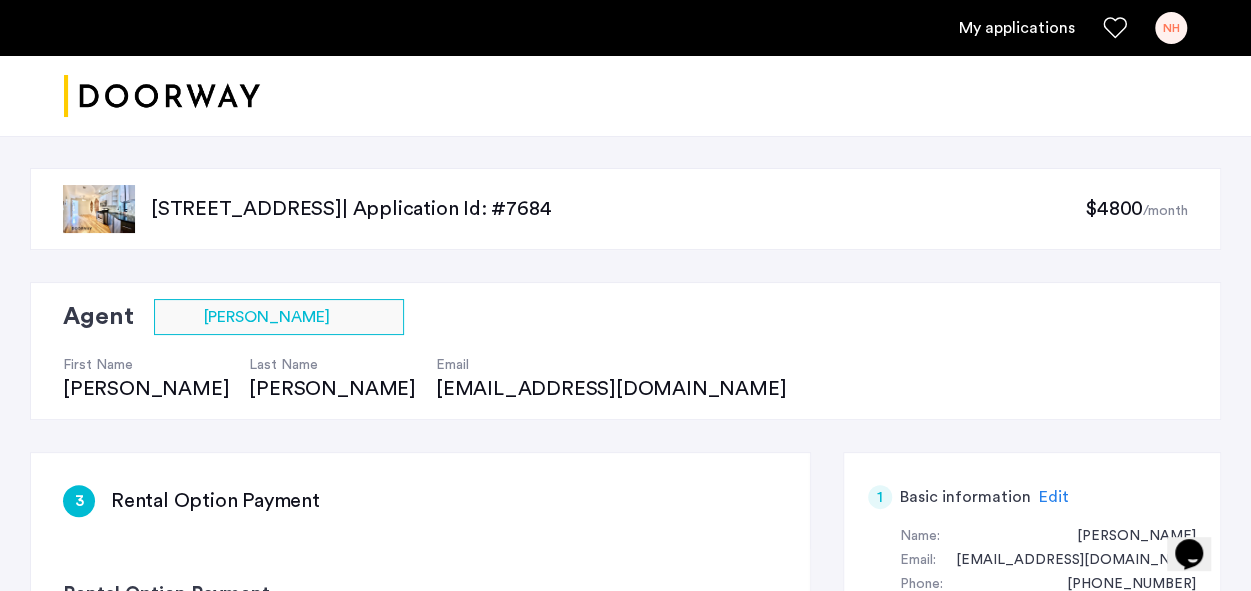 click on "$4800" 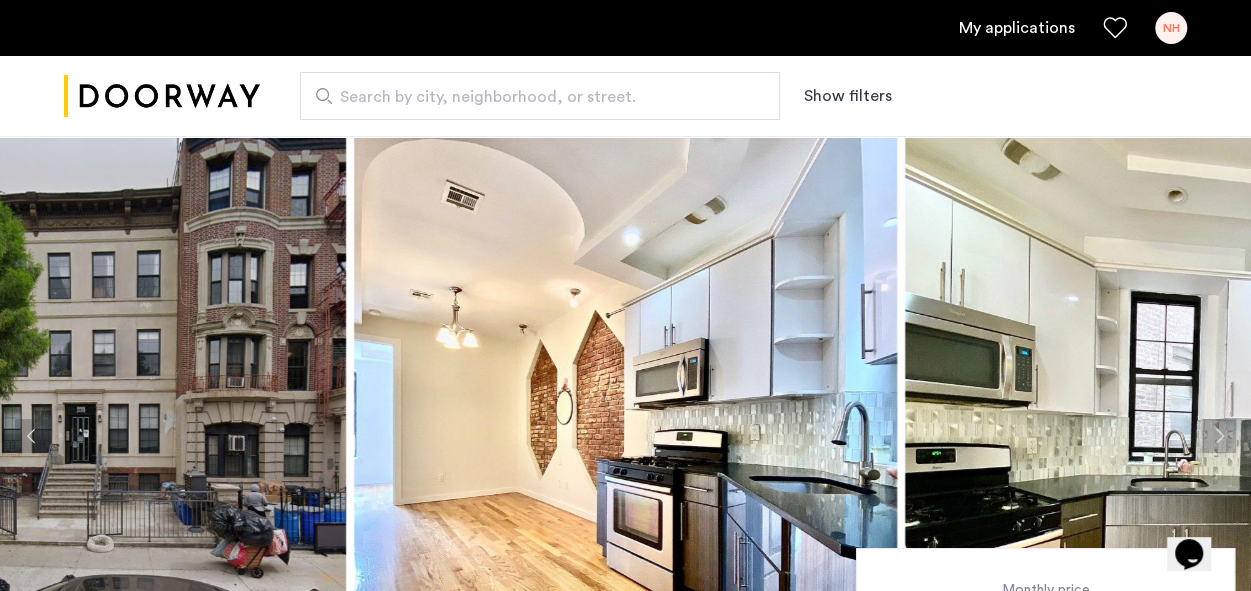 click on "My applications" at bounding box center (1017, 28) 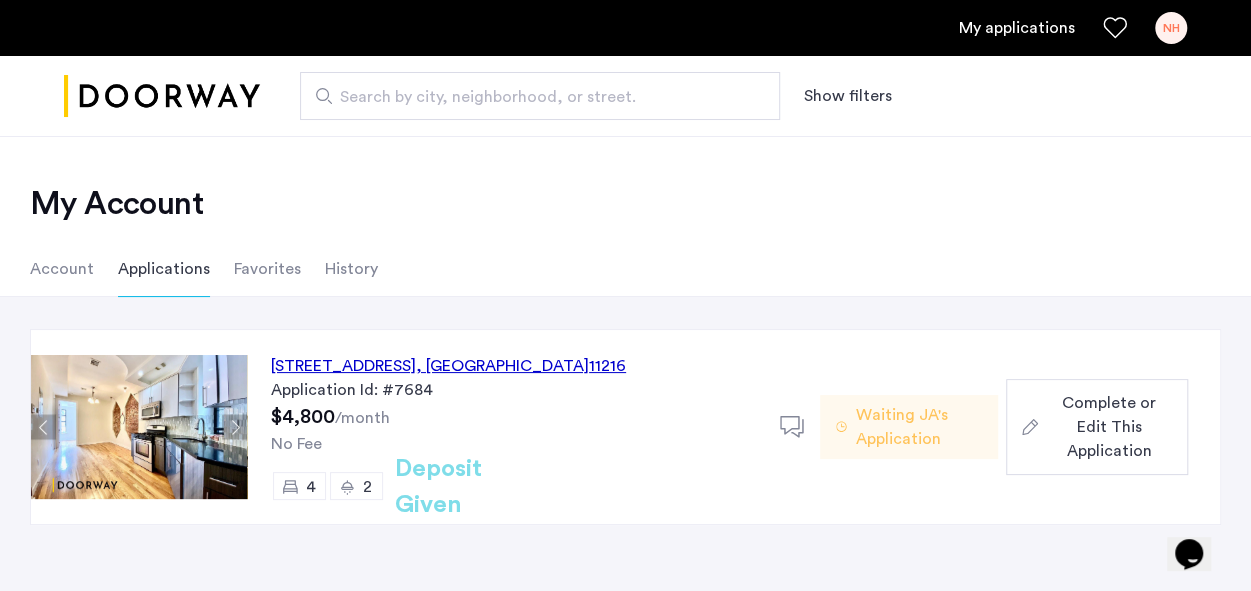 click on "Complete or Edit This Application" 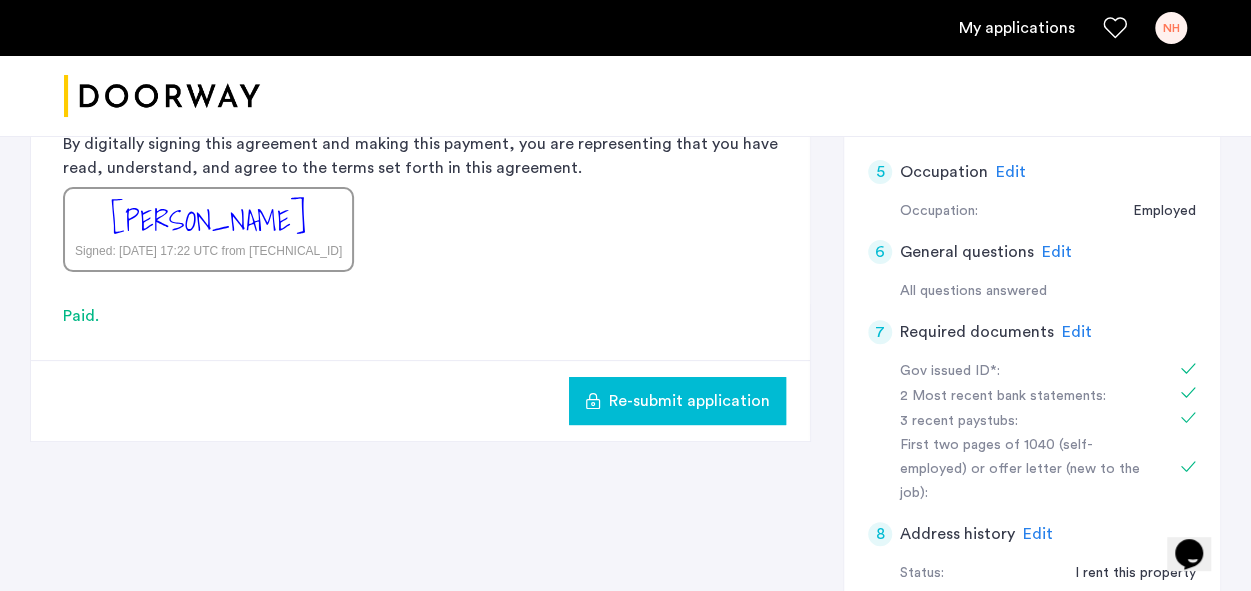 scroll, scrollTop: 692, scrollLeft: 0, axis: vertical 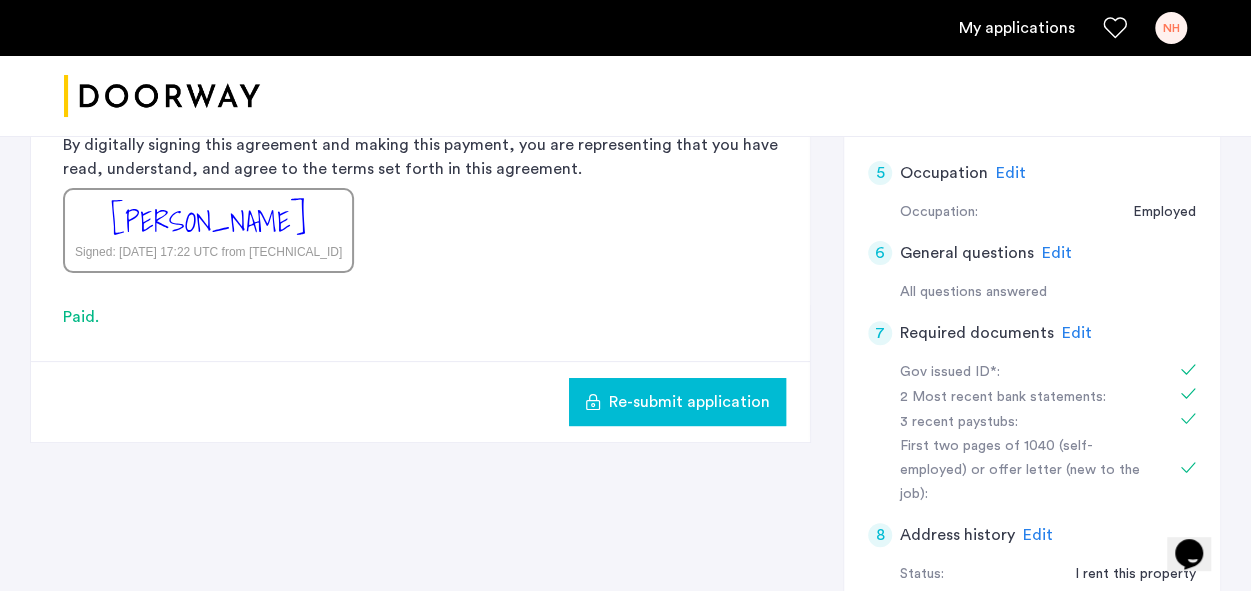 click on "Edit" 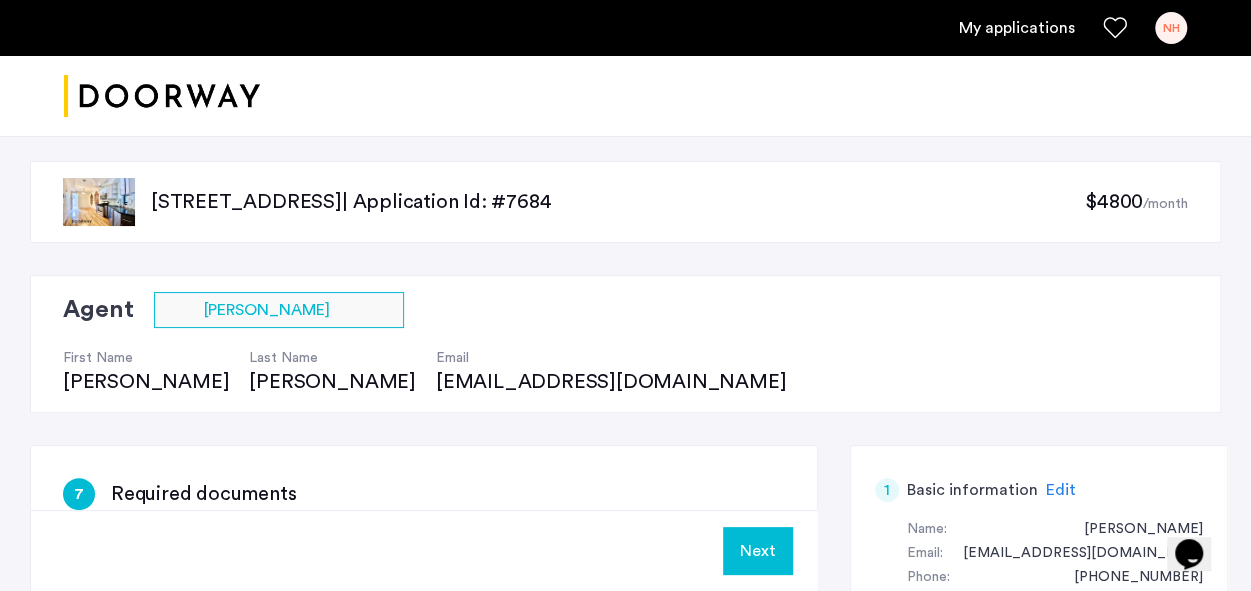 scroll, scrollTop: 0, scrollLeft: 0, axis: both 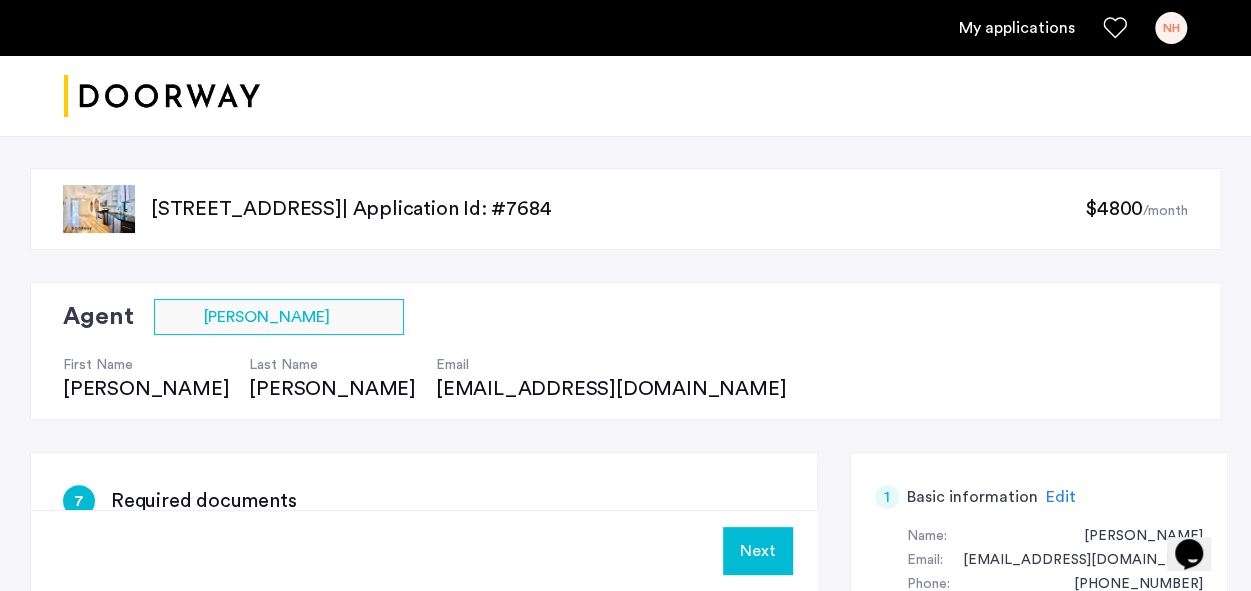 click on "NH" at bounding box center [1171, 28] 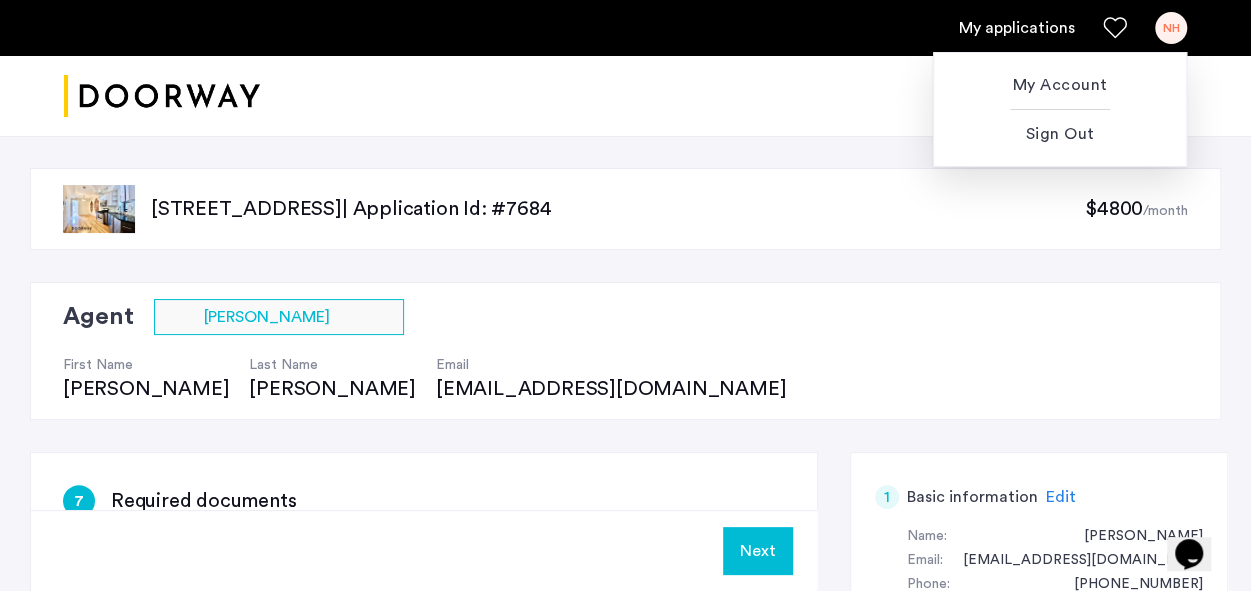 click at bounding box center (625, 295) 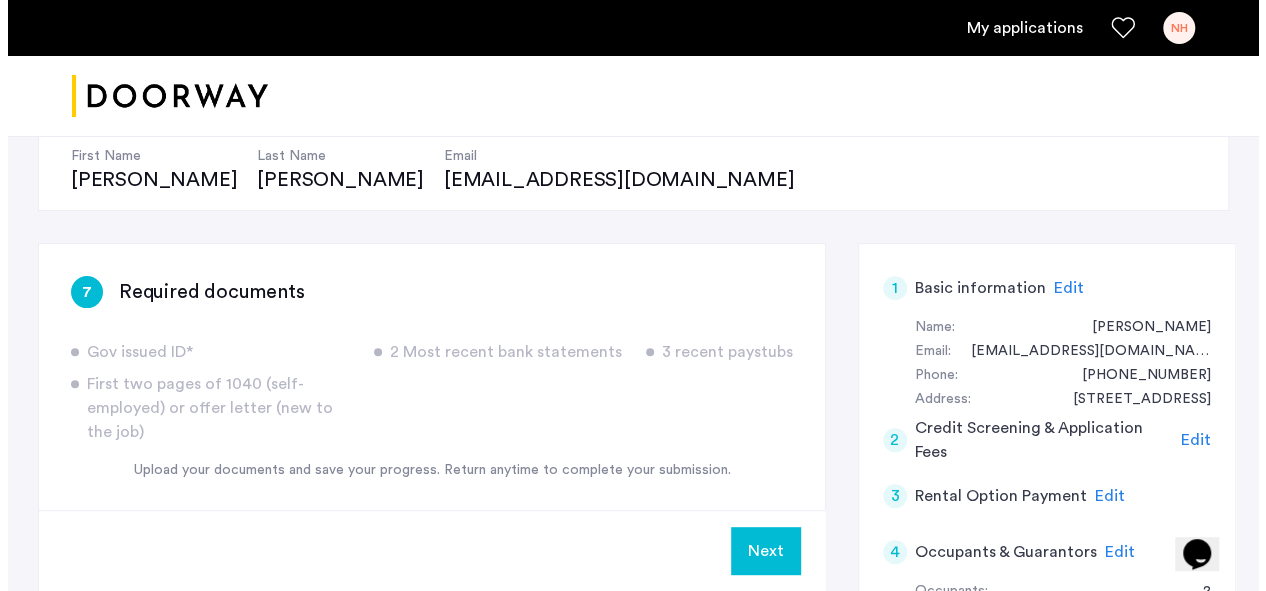 scroll, scrollTop: 0, scrollLeft: 0, axis: both 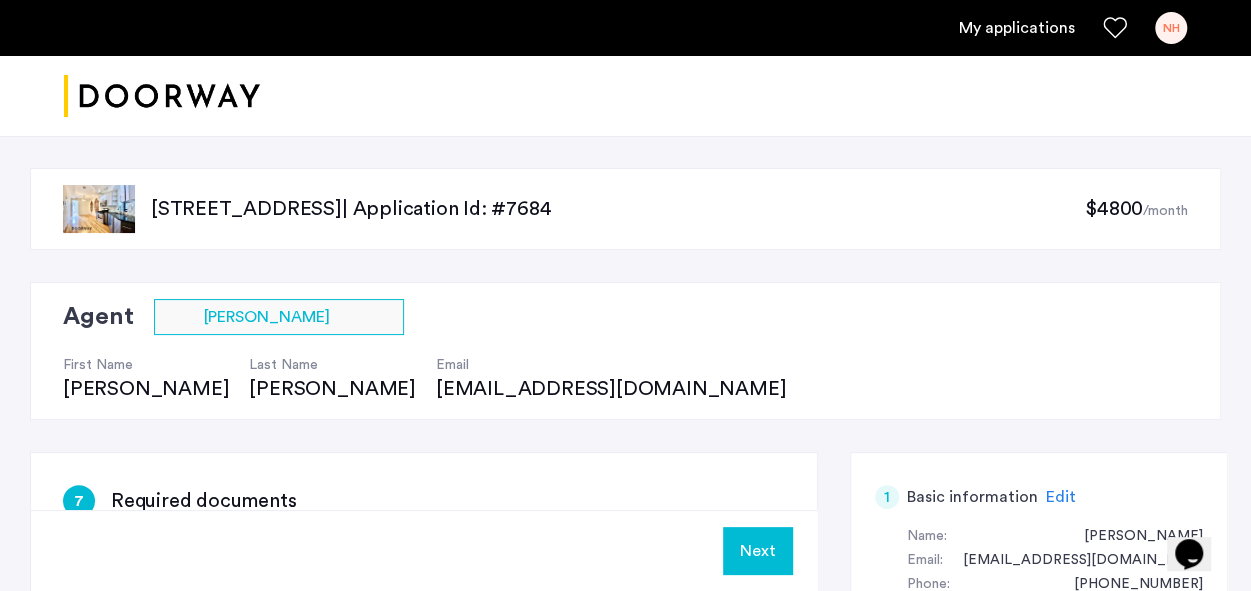 click on "NH" at bounding box center (1171, 28) 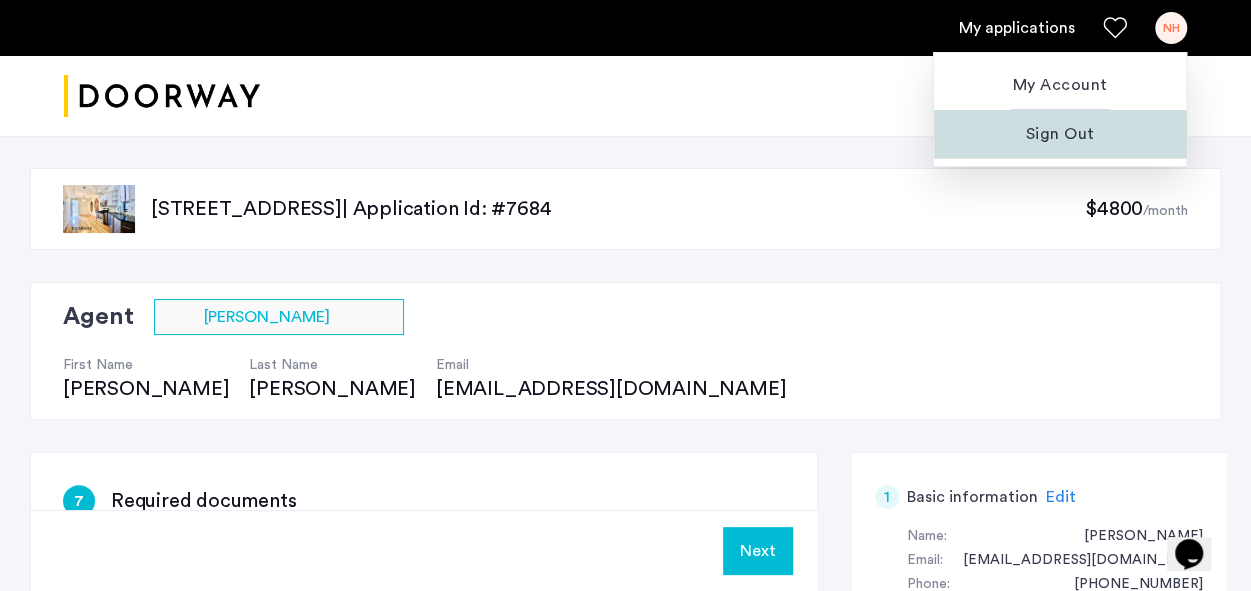 click on "Sign Out" at bounding box center (1060, 134) 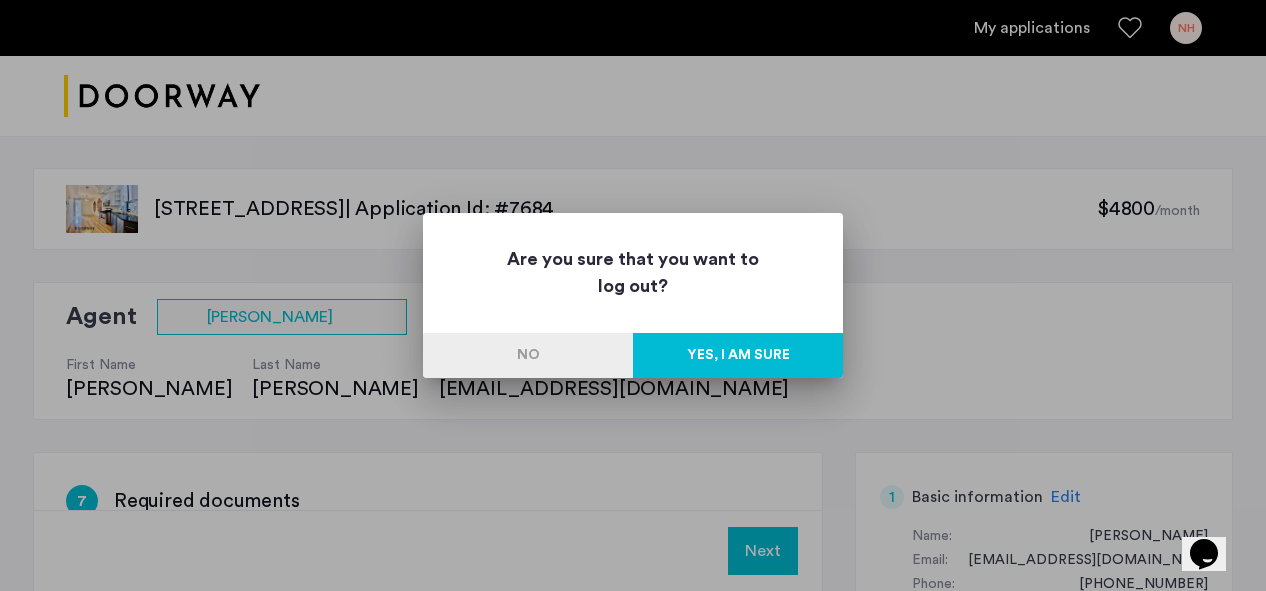 click on "Yes, I am sure" at bounding box center (738, 355) 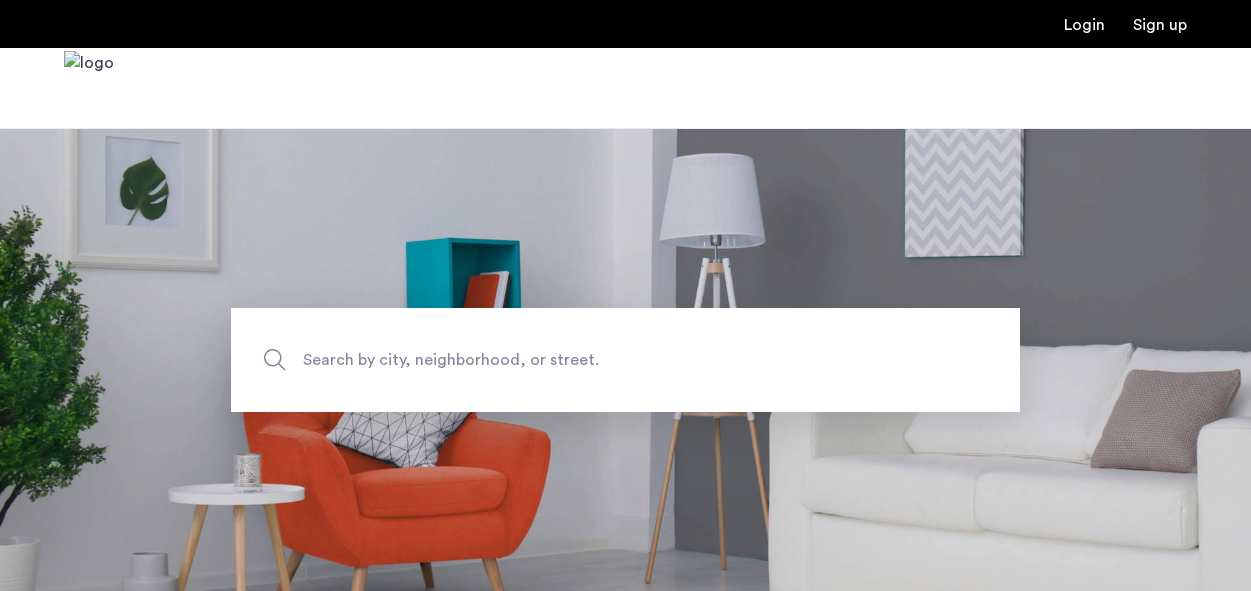 scroll, scrollTop: 0, scrollLeft: 0, axis: both 